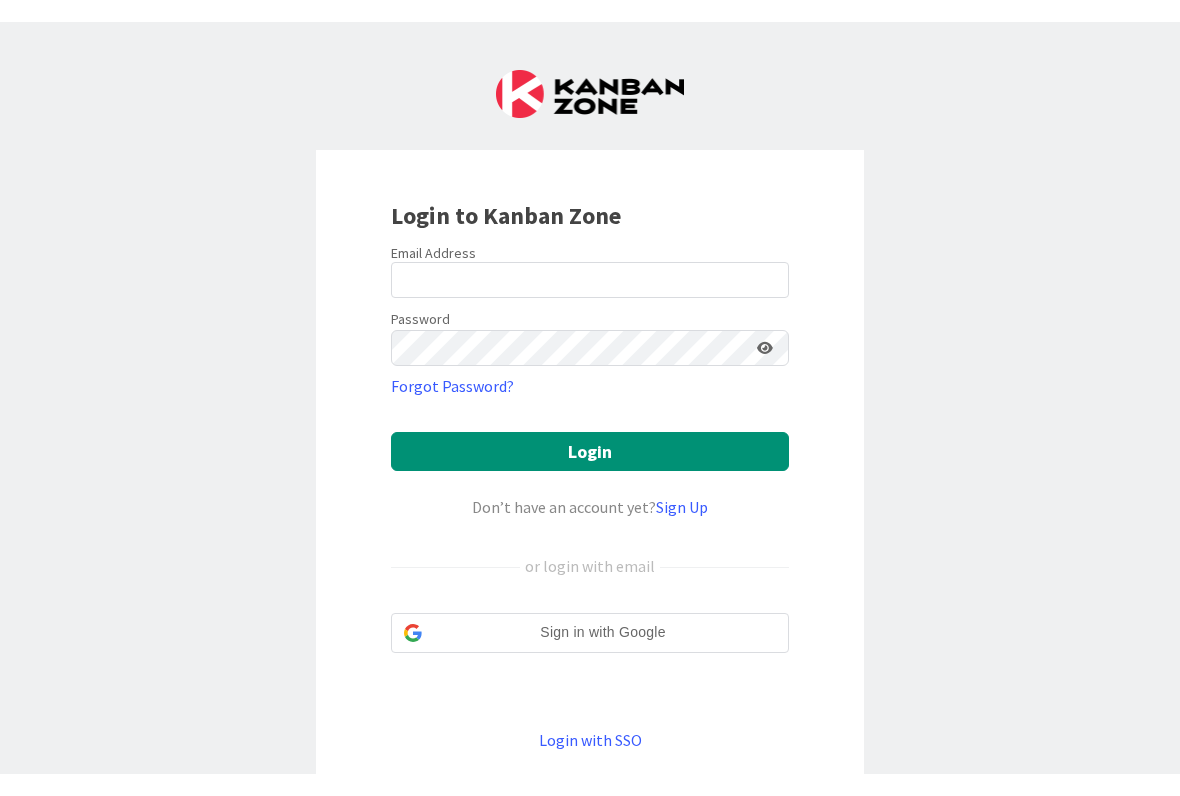 scroll, scrollTop: 0, scrollLeft: 0, axis: both 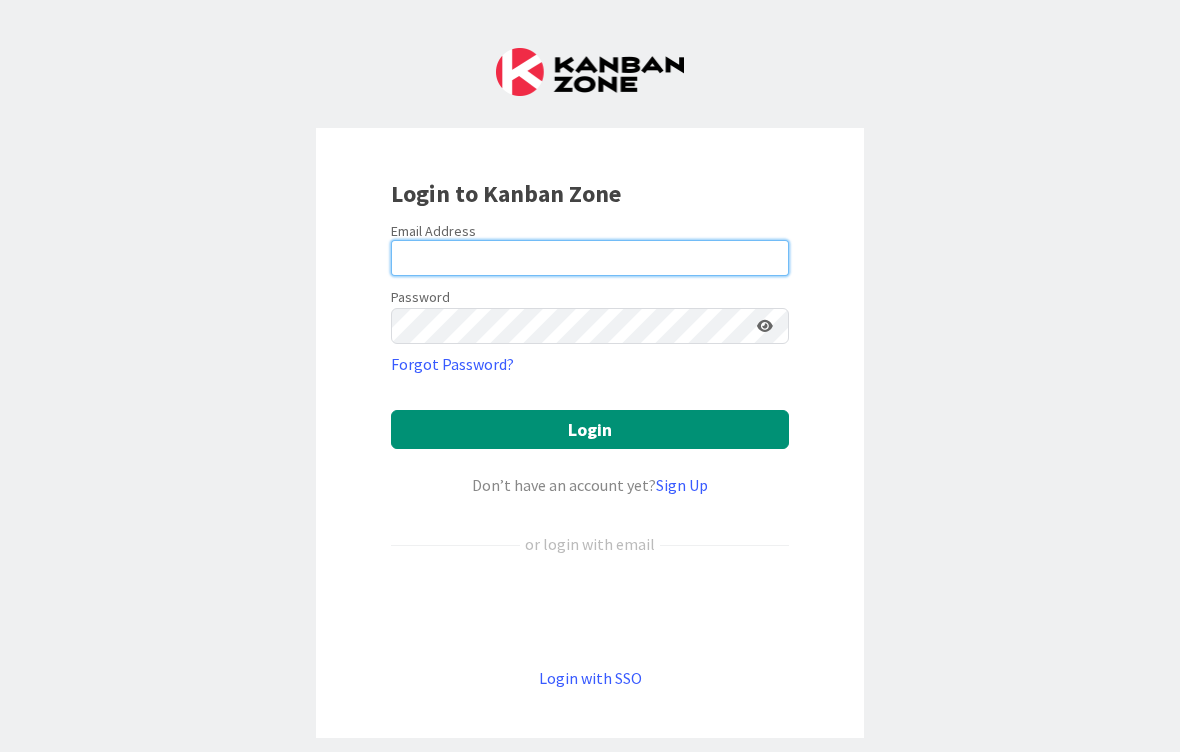 click at bounding box center [590, 258] 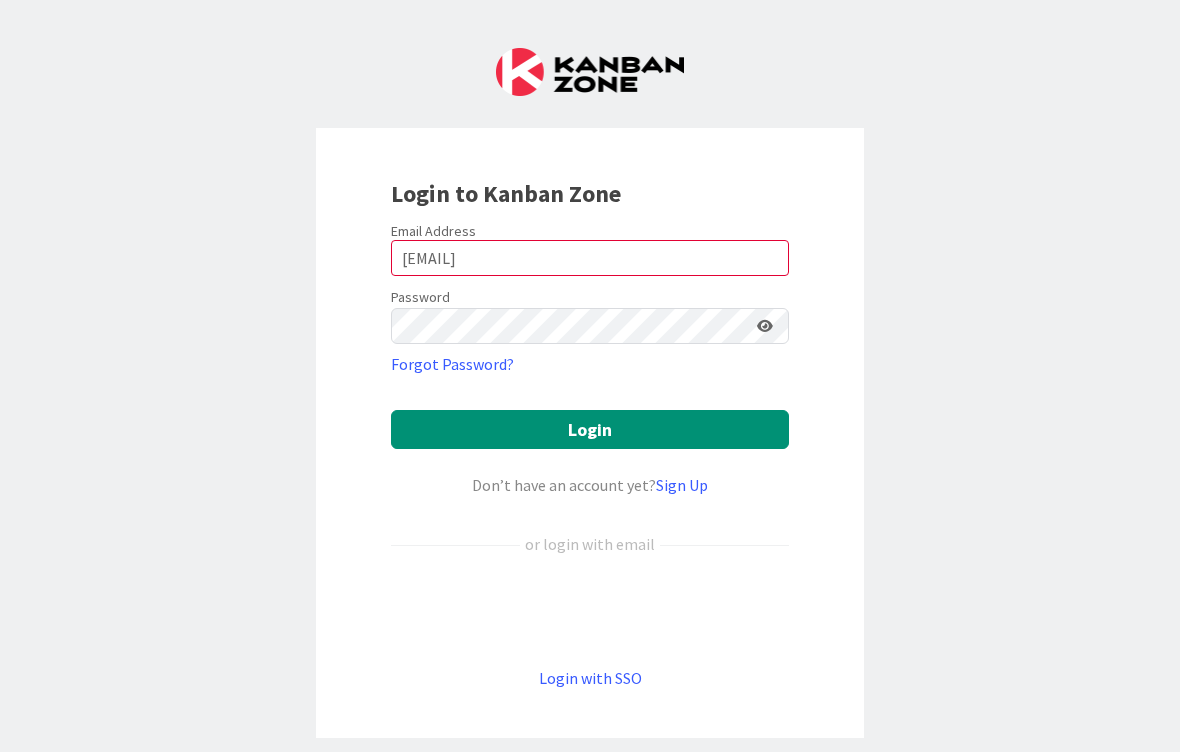 click on "Login" at bounding box center [590, 429] 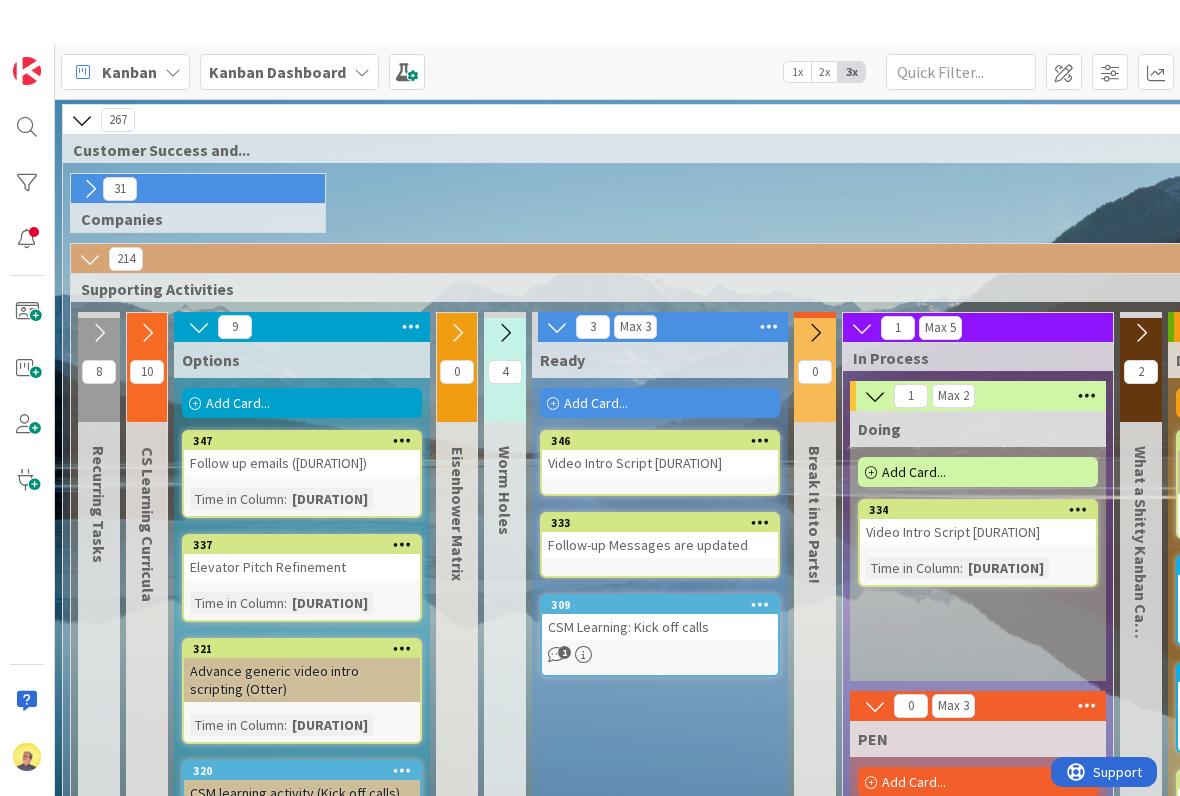 scroll, scrollTop: 0, scrollLeft: 0, axis: both 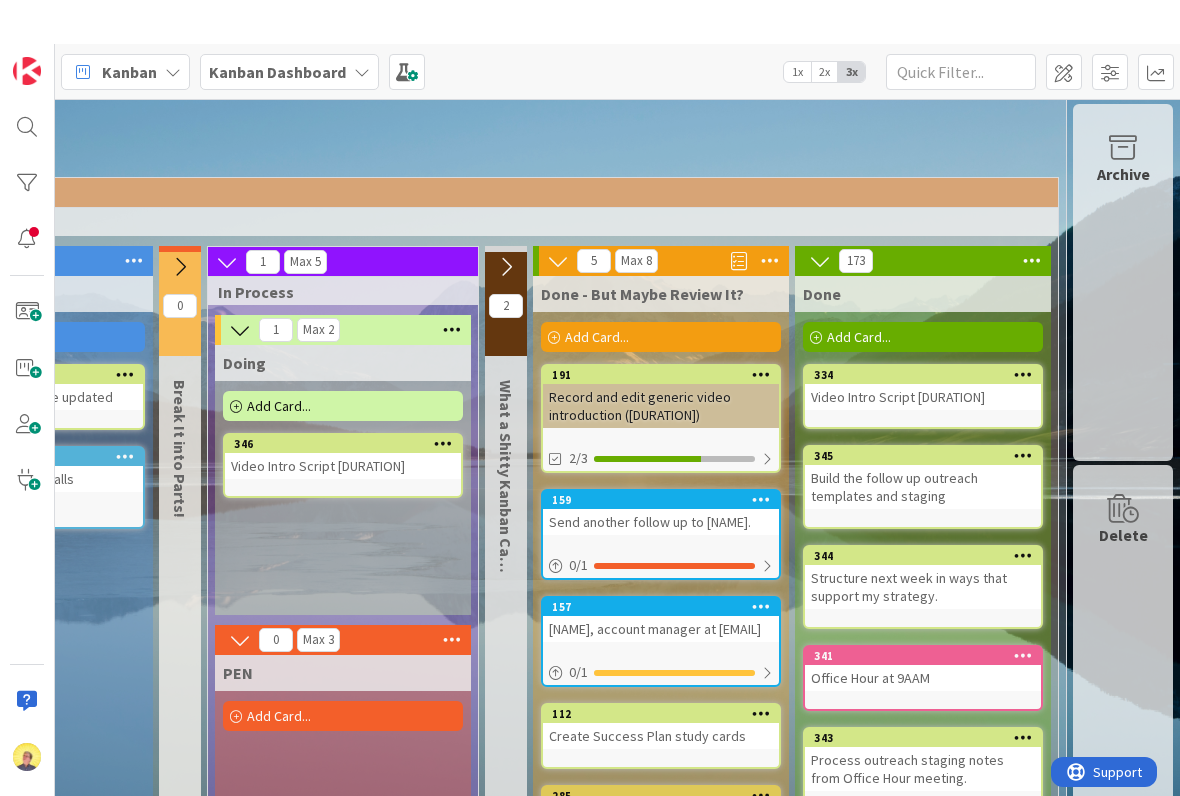 click on "[NUMBER] Video Intro Script [DURATION]" at bounding box center [343, 421] 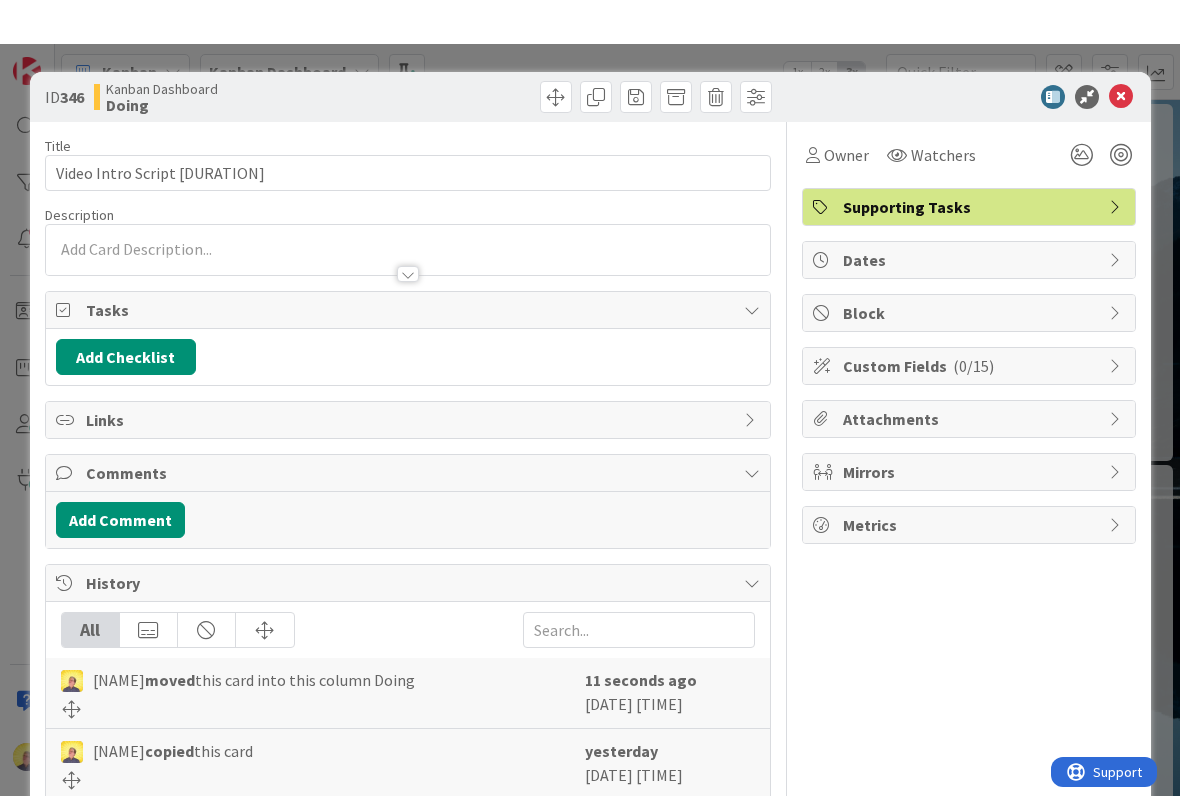 scroll, scrollTop: 0, scrollLeft: 0, axis: both 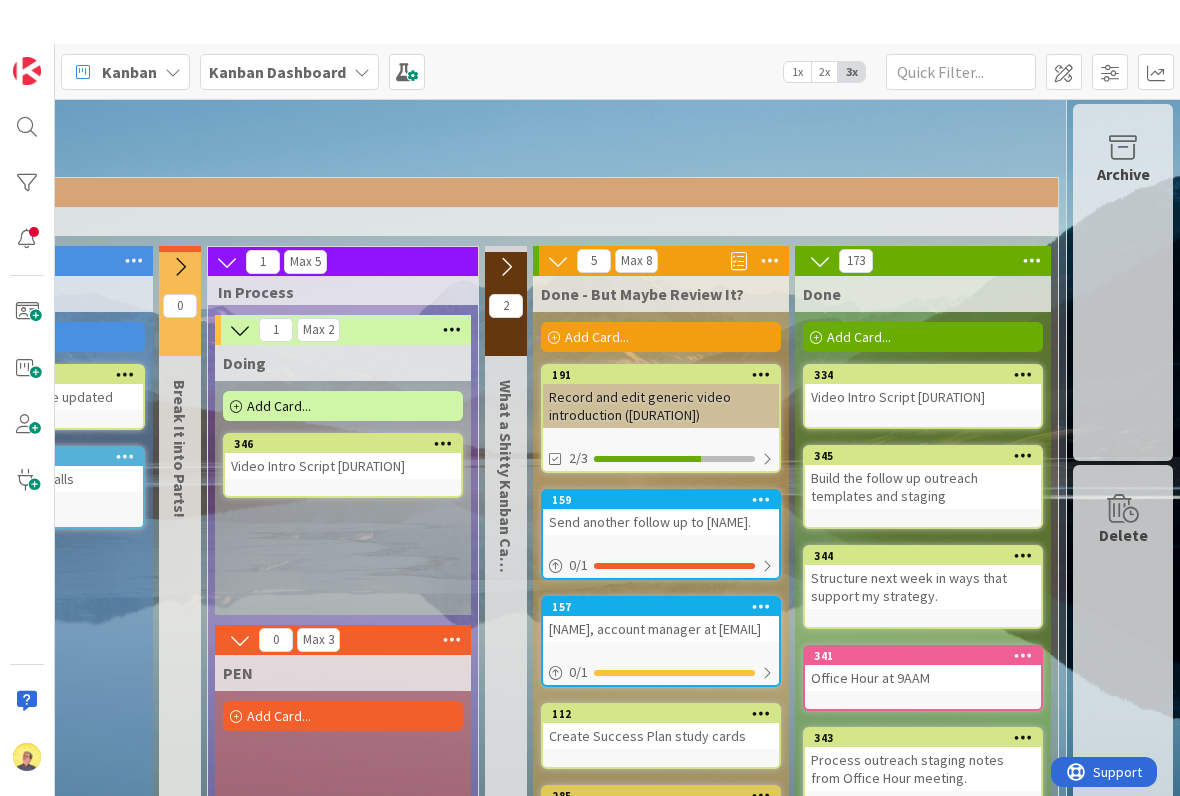 click on "Kanban Kanban Dashboard 1x 2x 3x" at bounding box center (617, 27) 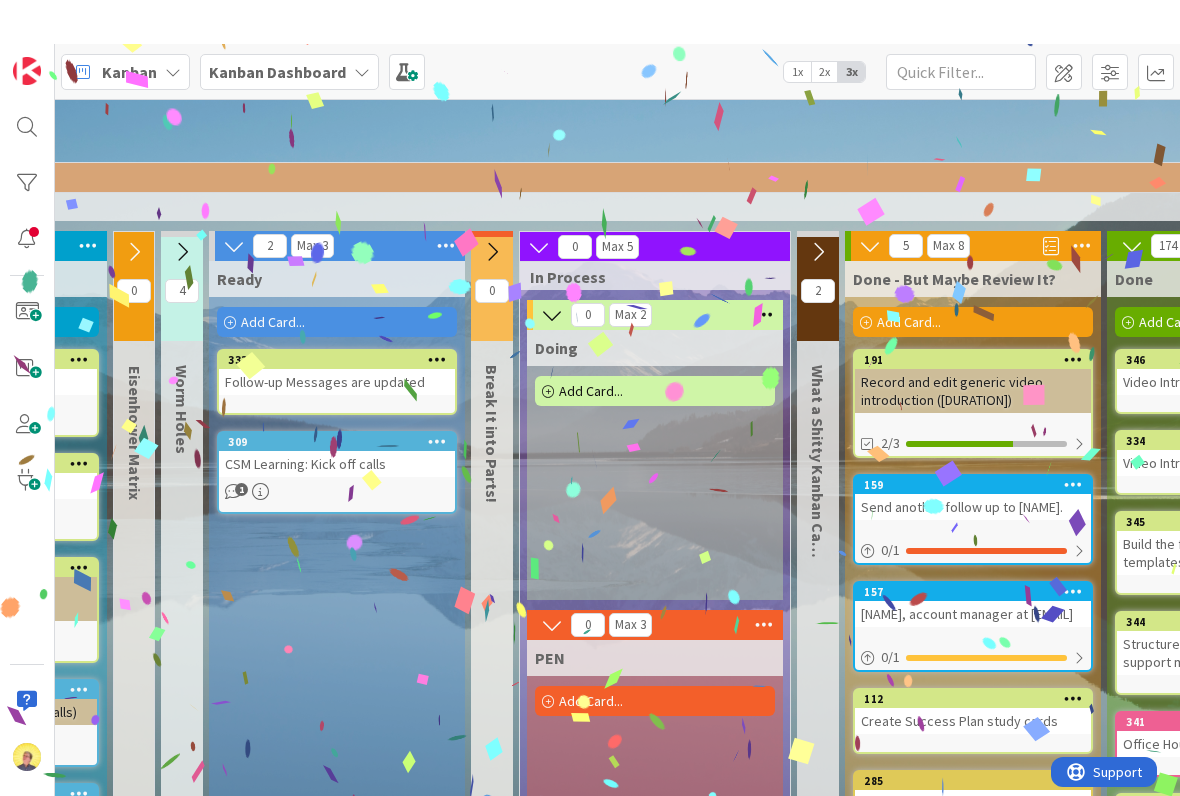 scroll, scrollTop: 86, scrollLeft: 296, axis: both 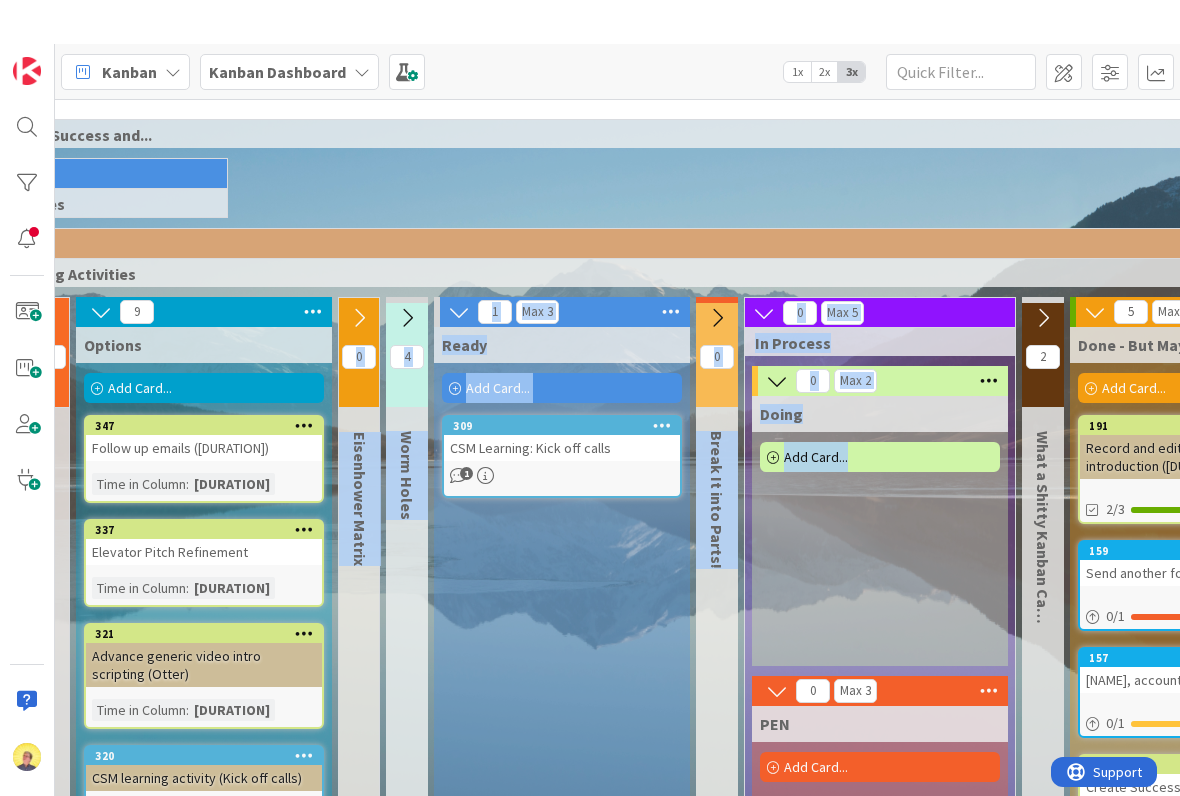 click on "Ready Add Card... 309 CSM Learning: Kick off calls 1" at bounding box center (562, 813) 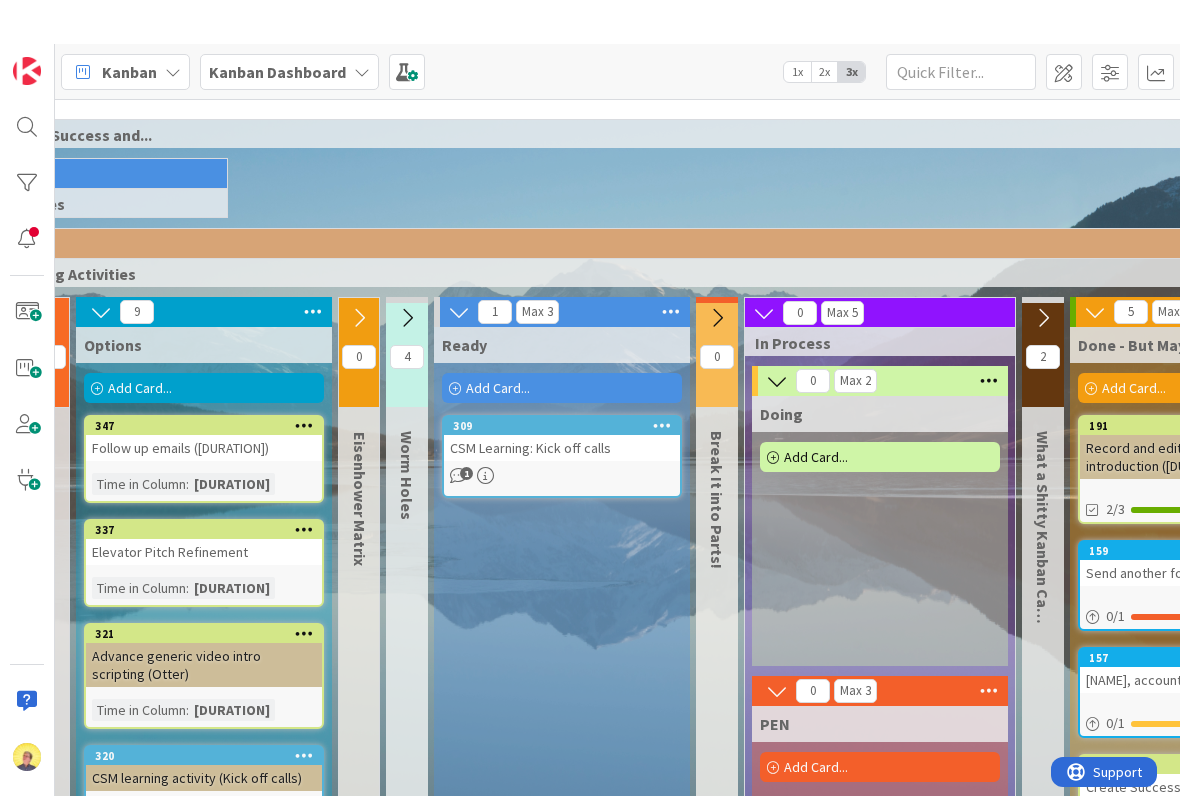 click on "Ready Add Card... 309 CSM Learning: Kick off calls 1" at bounding box center (562, 813) 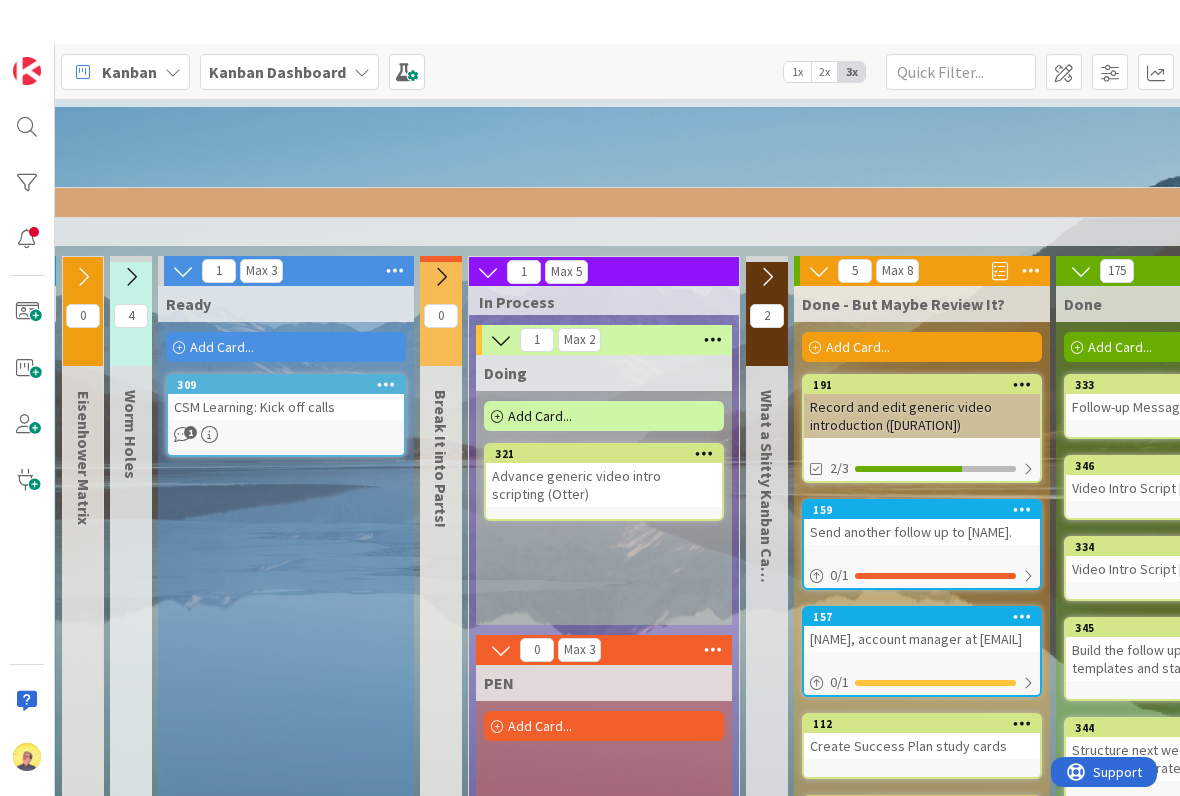 scroll, scrollTop: 55, scrollLeft: 383, axis: both 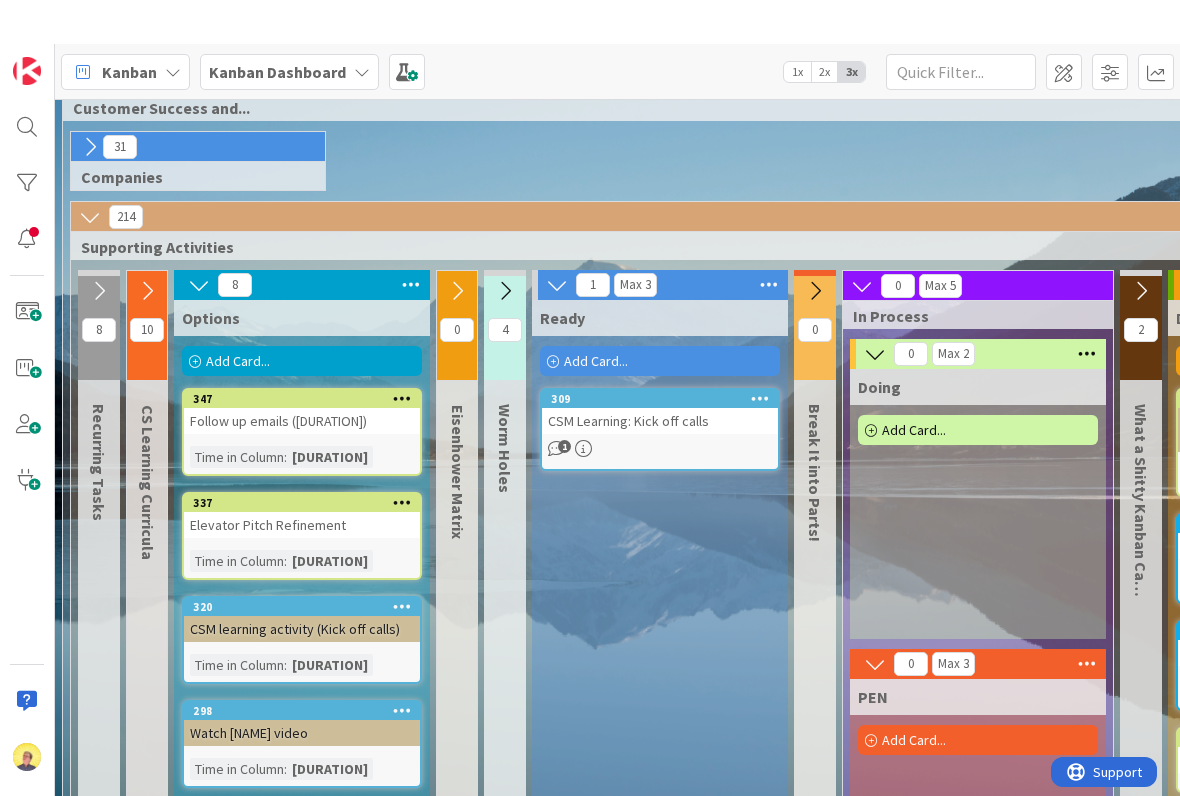 click at bounding box center [402, 354] 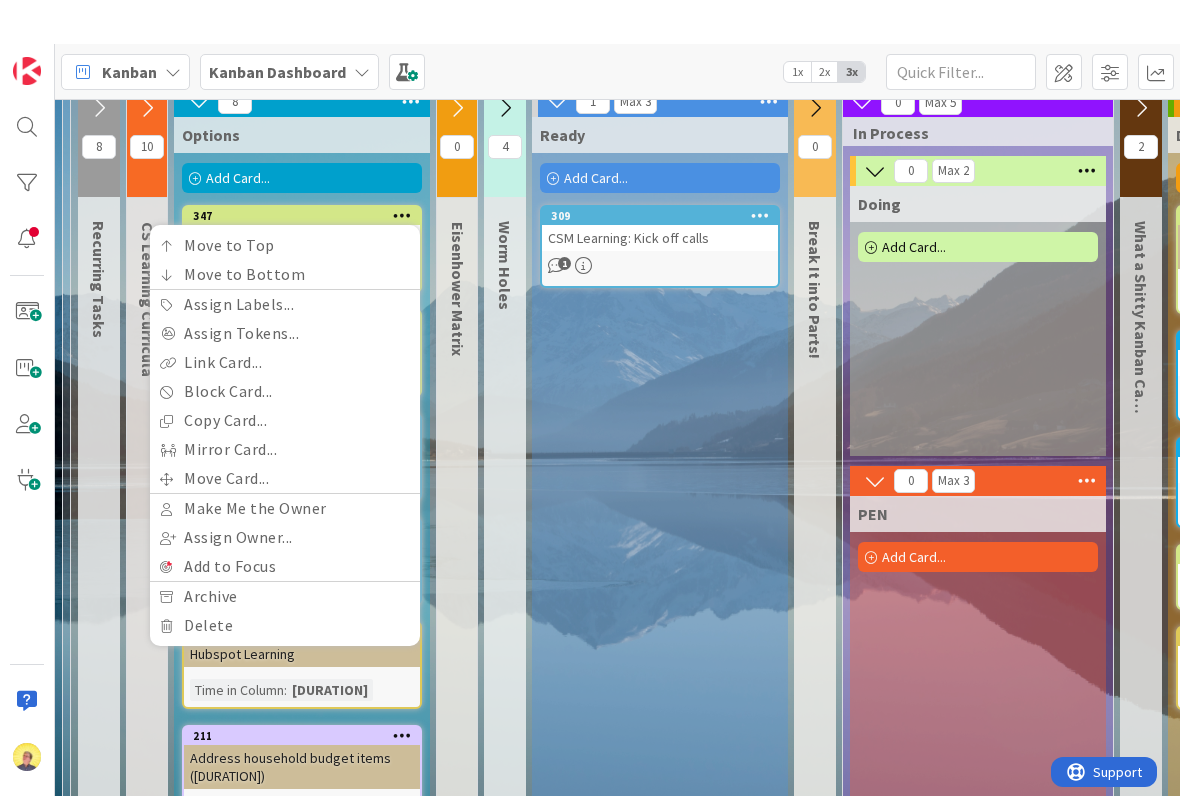 scroll, scrollTop: 230, scrollLeft: 0, axis: vertical 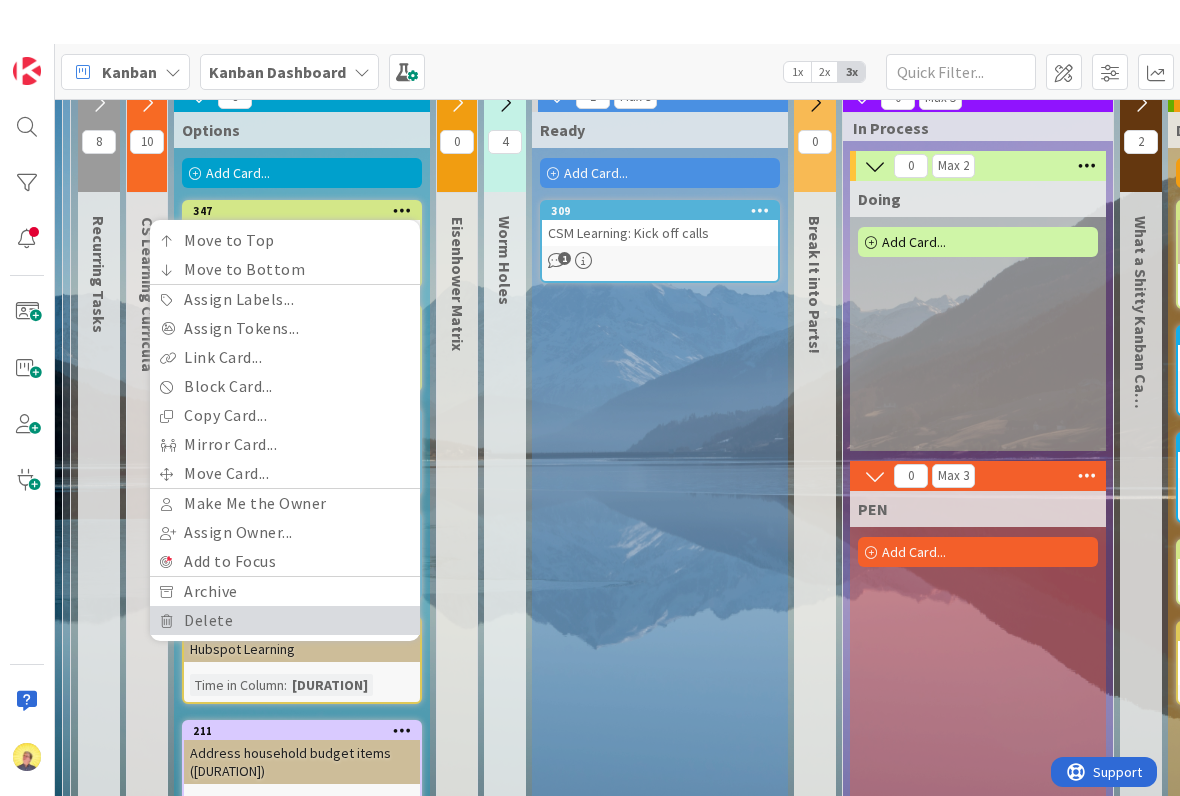 click on "Delete" at bounding box center [285, 576] 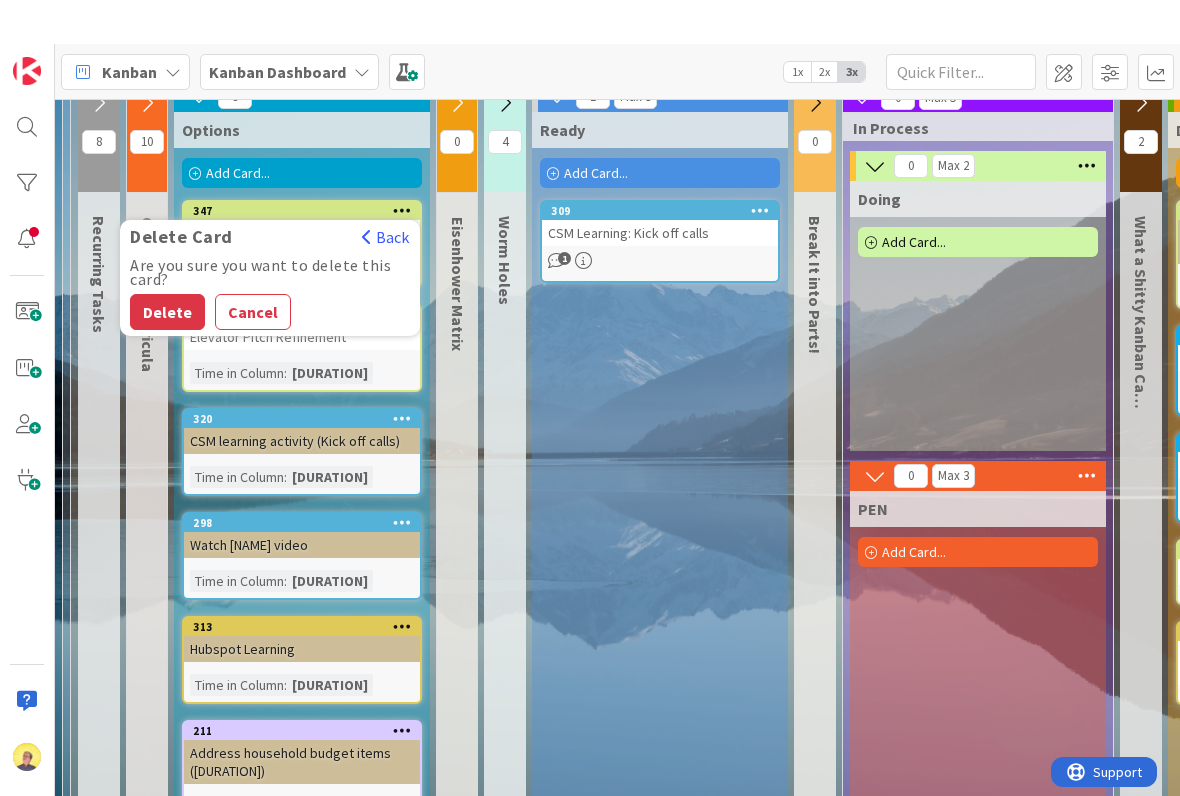 click on "Delete" at bounding box center (167, 268) 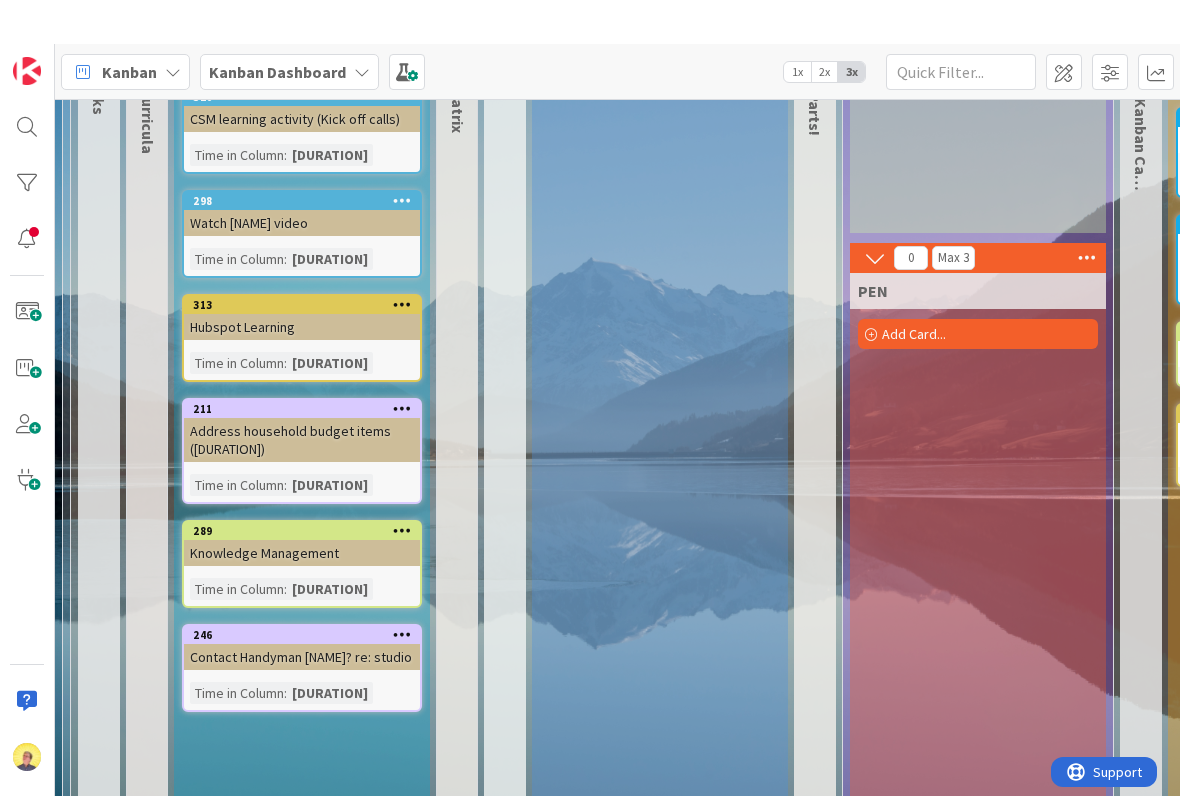 scroll, scrollTop: 450, scrollLeft: 0, axis: vertical 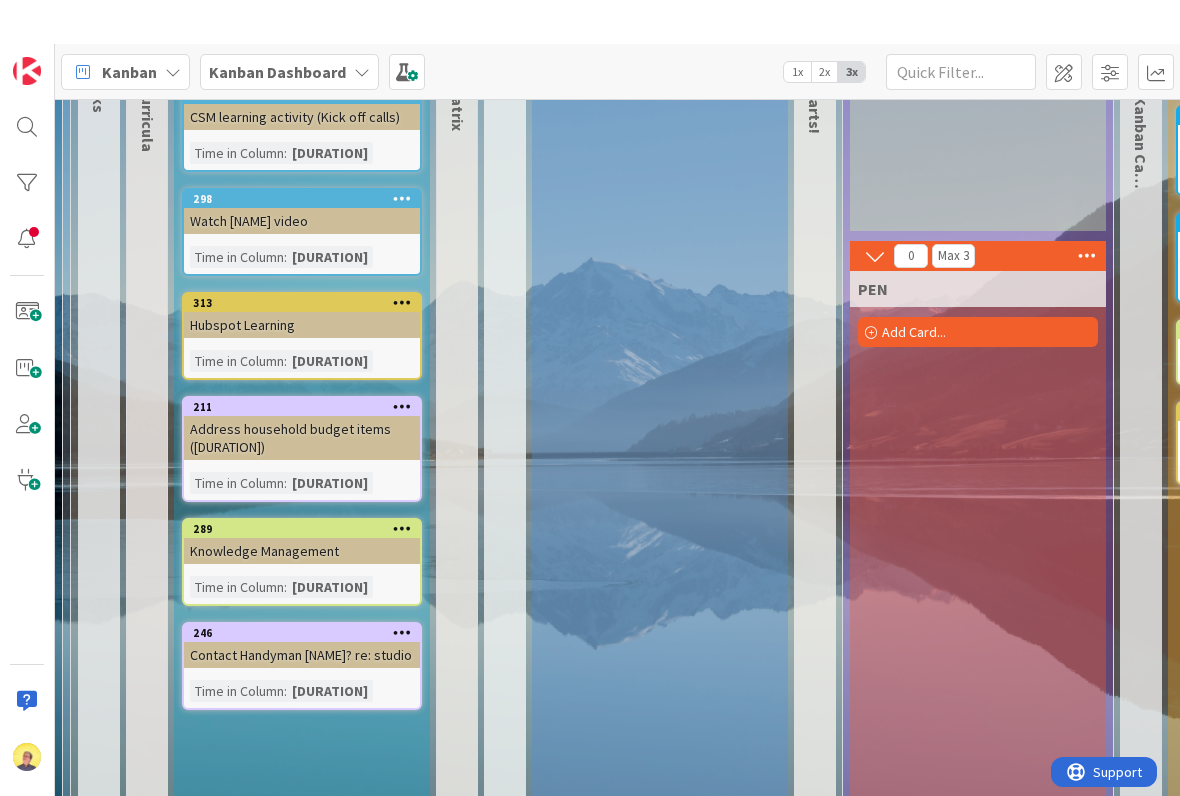 click at bounding box center [402, 484] 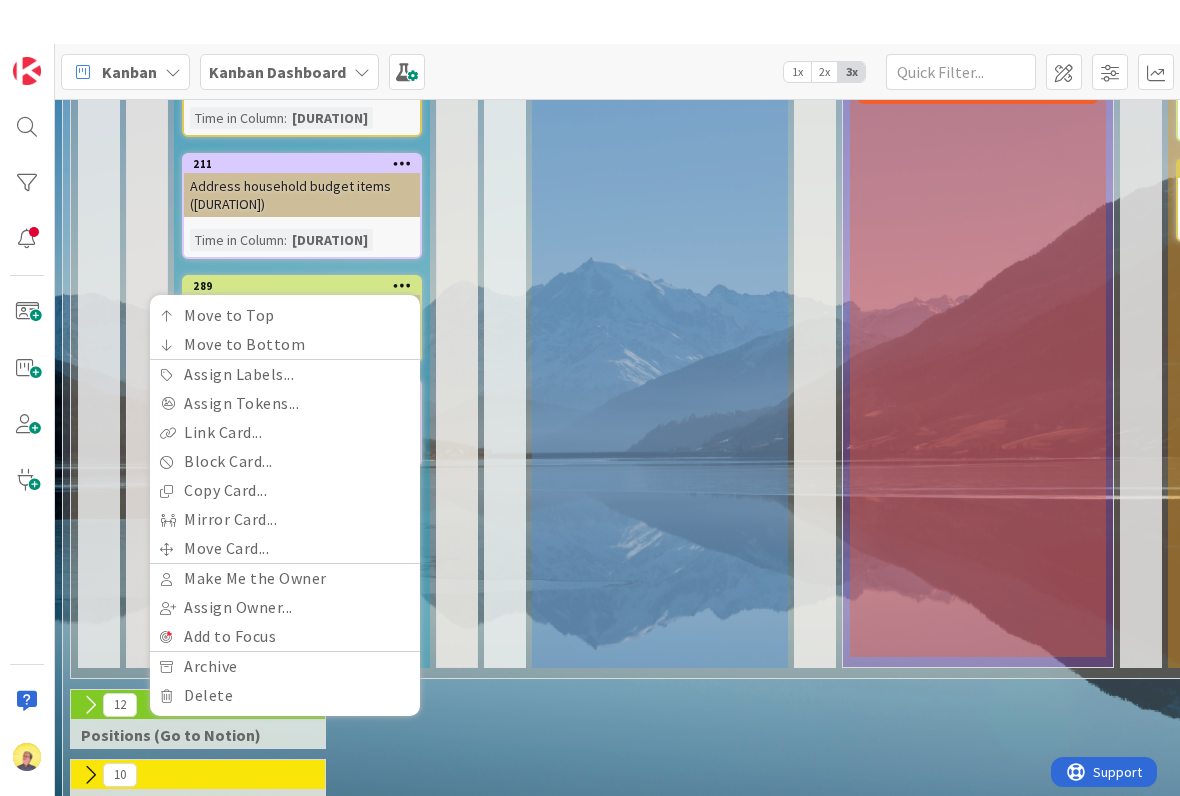 scroll, scrollTop: 693, scrollLeft: 0, axis: vertical 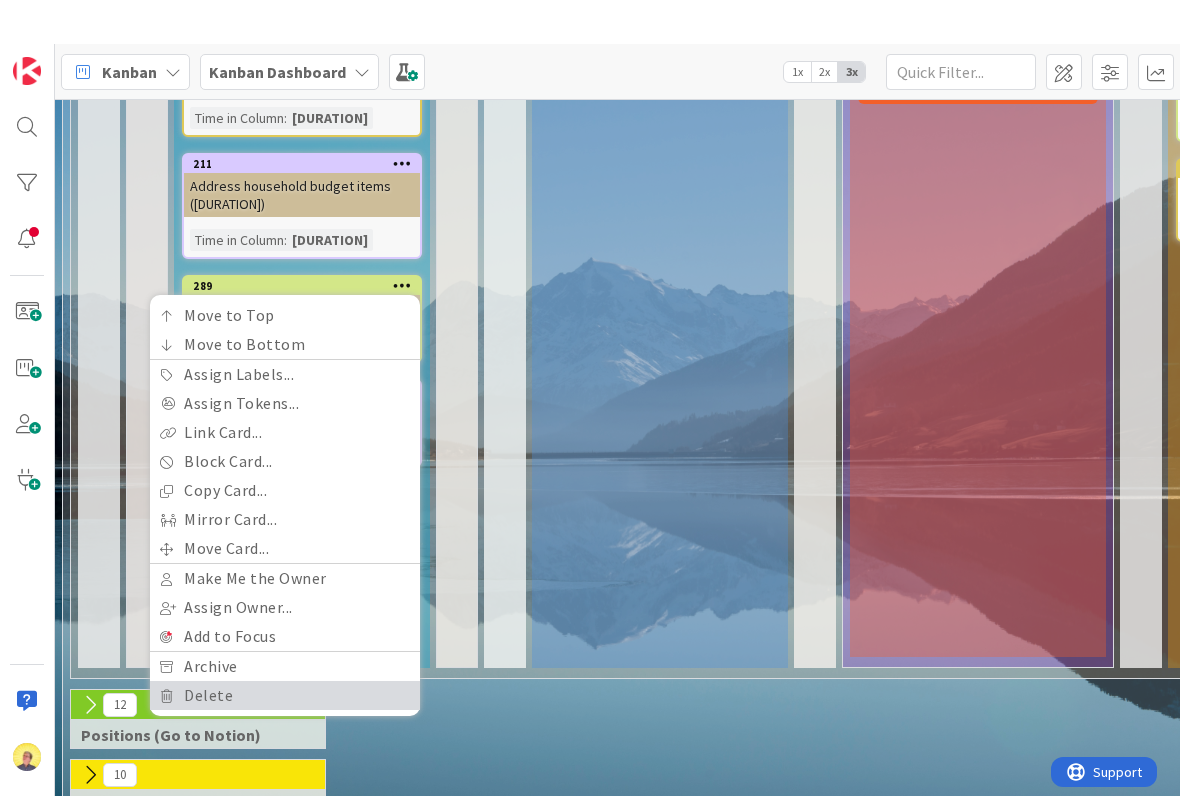 click on "Delete" at bounding box center (285, 651) 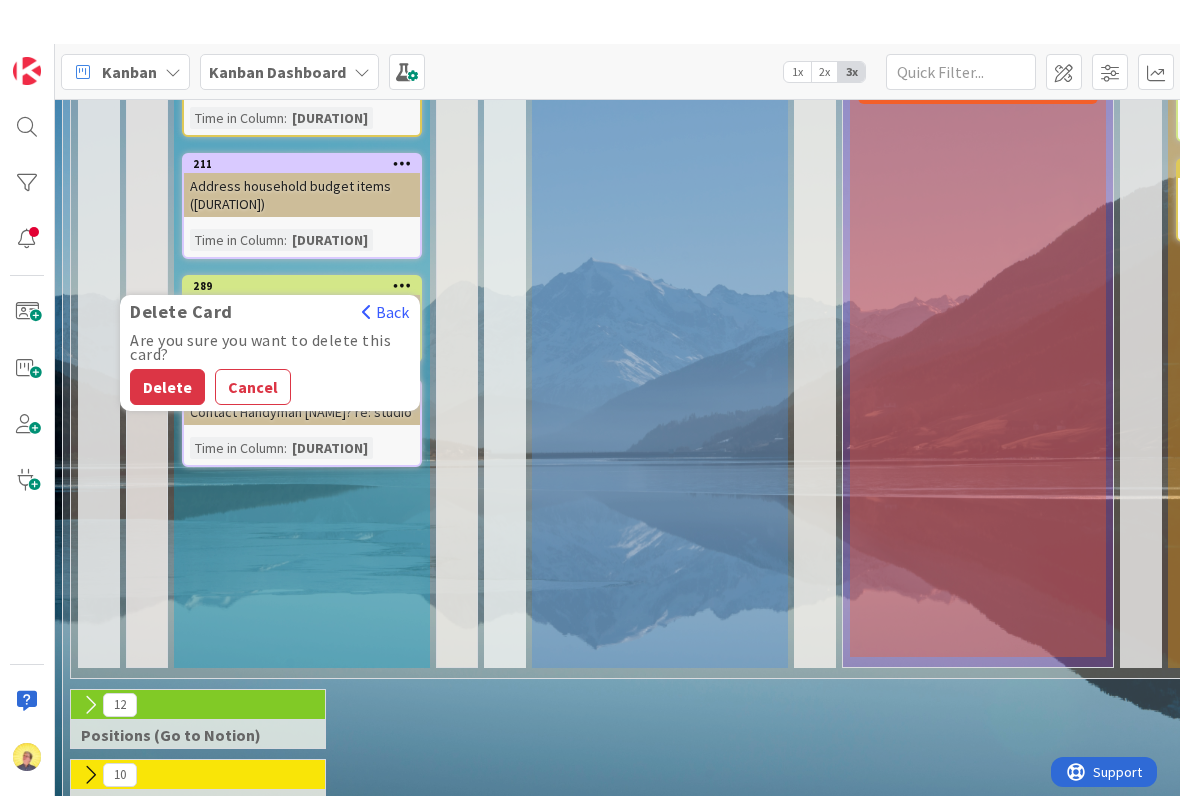 click on "Delete" at bounding box center (167, 343) 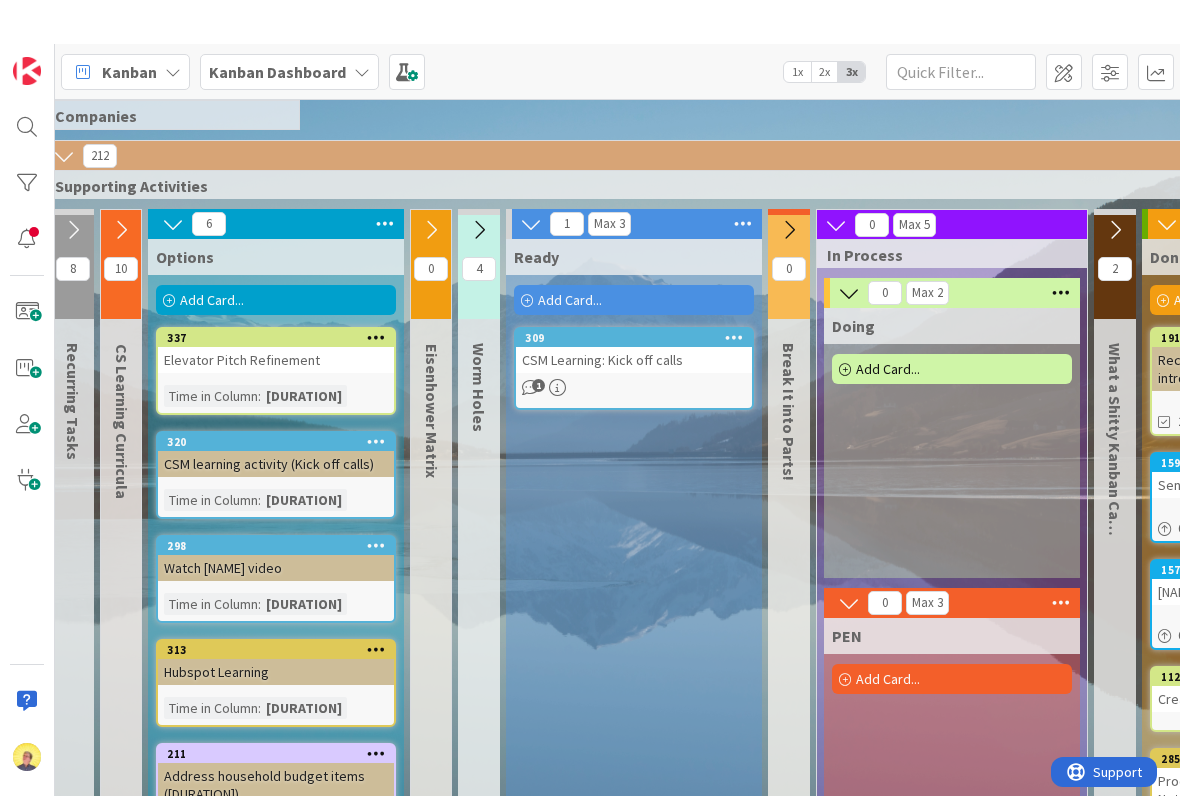 scroll, scrollTop: 97, scrollLeft: 26, axis: both 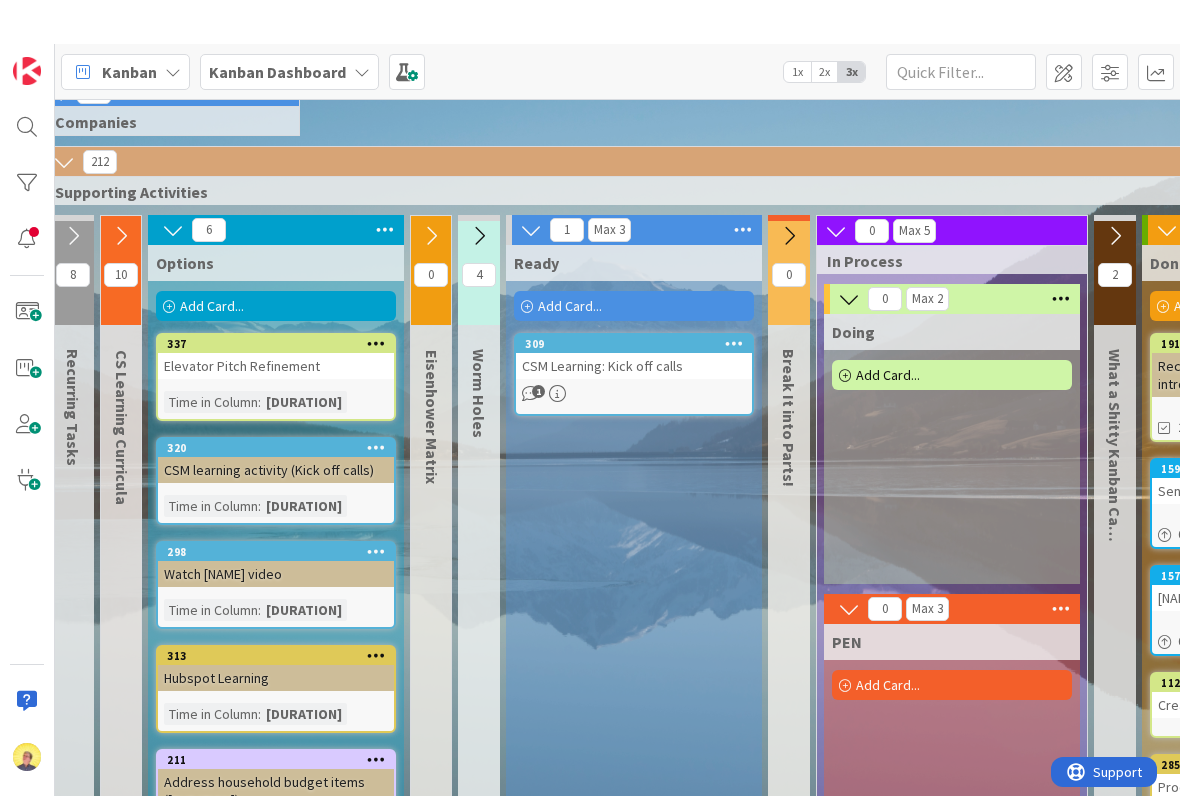 click at bounding box center (376, 403) 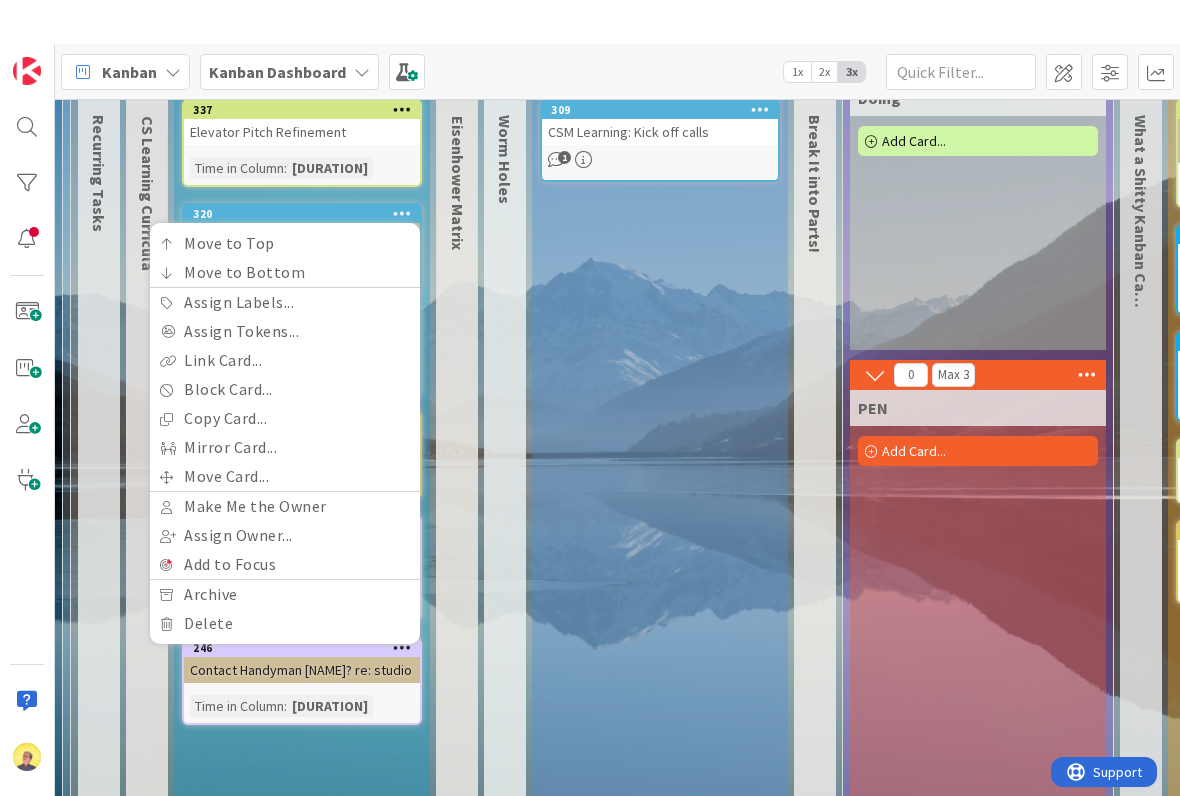 scroll, scrollTop: 331, scrollLeft: 0, axis: vertical 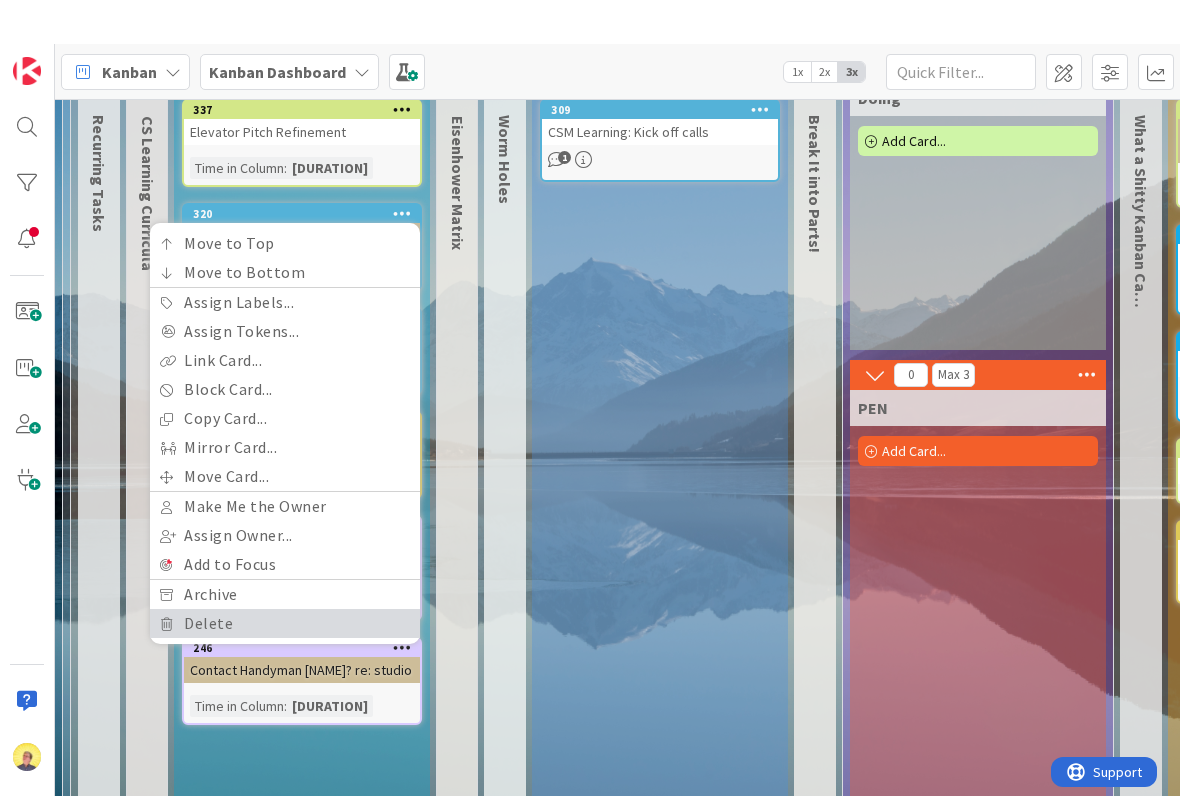 click on "Delete" at bounding box center [285, 579] 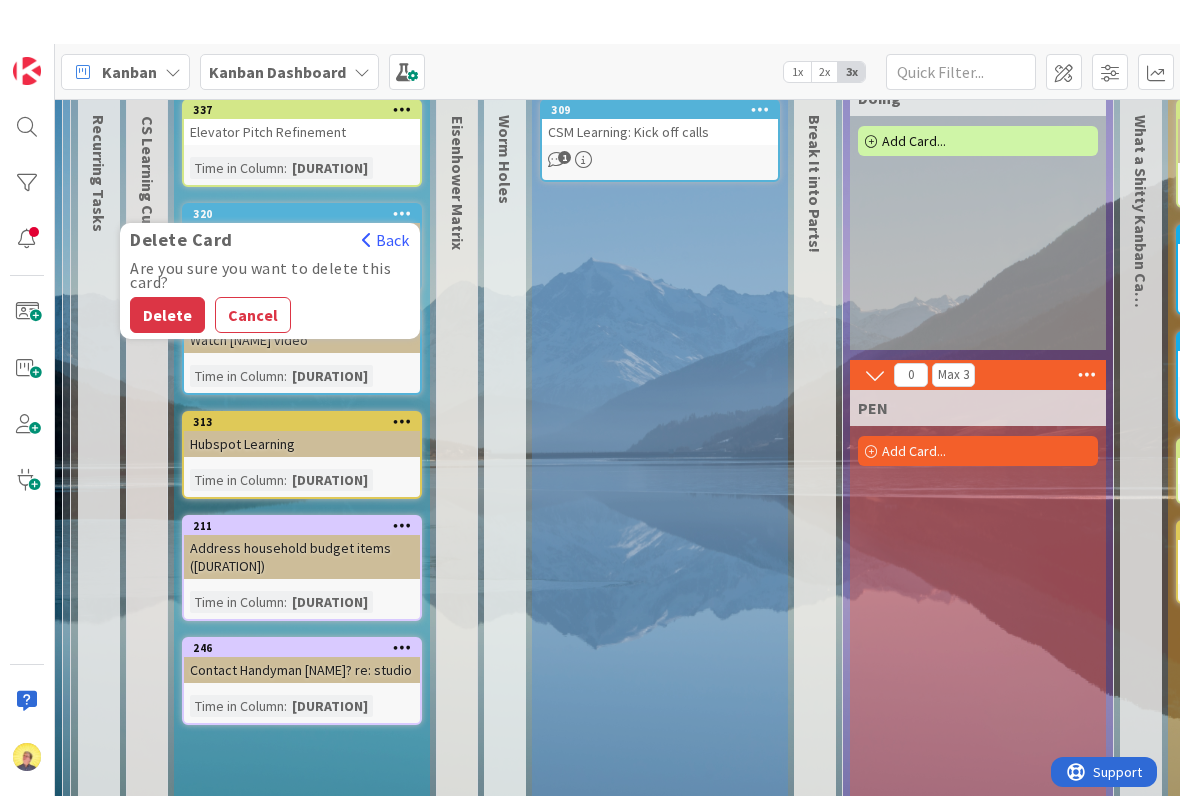 click on "Delete" at bounding box center [167, 271] 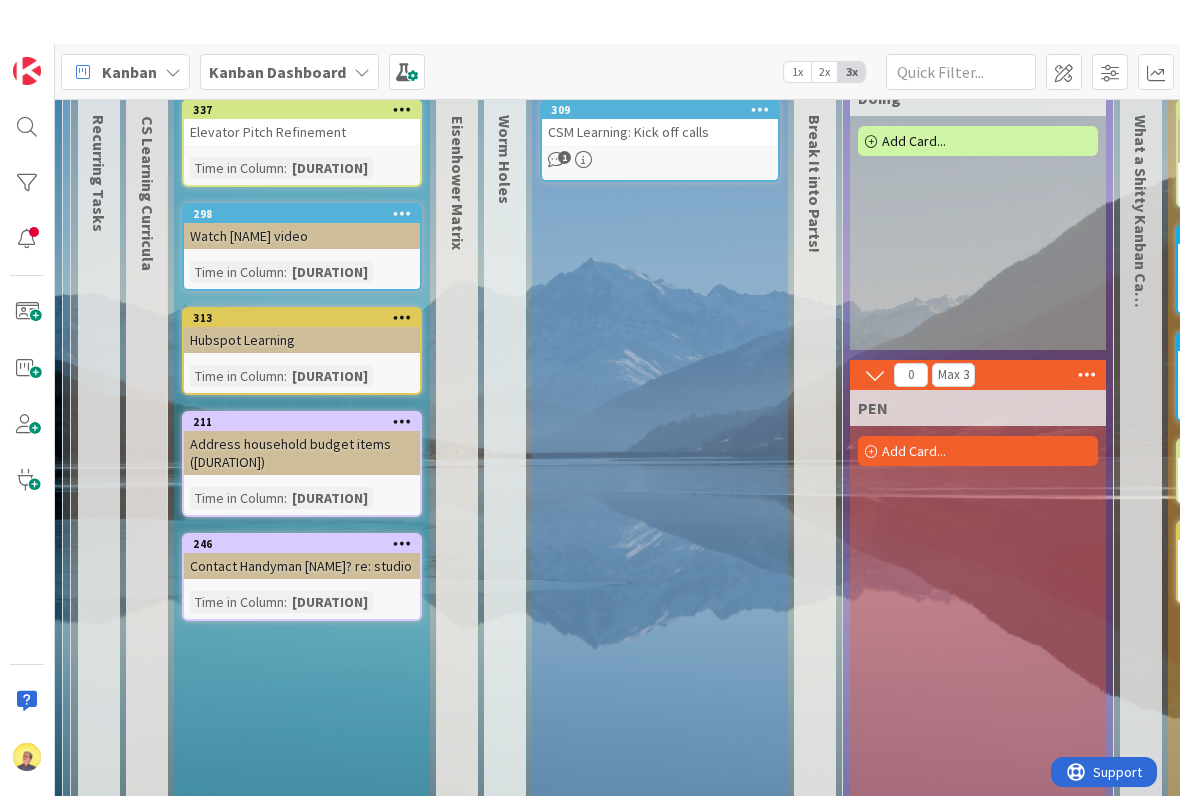 click at bounding box center [402, 170] 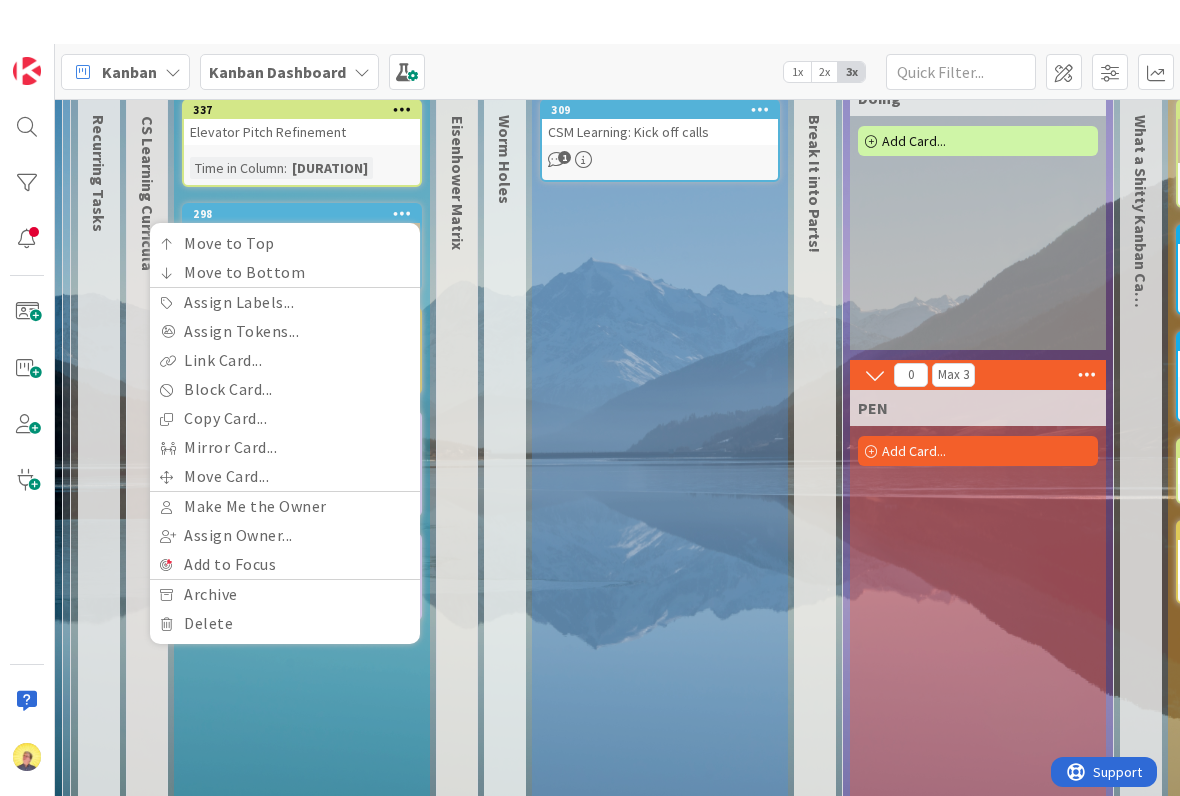 click on "Options Add Card... [NUMBER] Elevator Pitch Refinement Time in Column : [DURATION] [NUMBER] Hubspot Learning Time in Column : [DURATION] [NUMBER] Address household budget items ([DURATION]) Time in Column : [DURATION] [NUMBER] Contact Handyman [NAME]? re: studio Time in Column : [DURATION]" at bounding box center (302, 476) 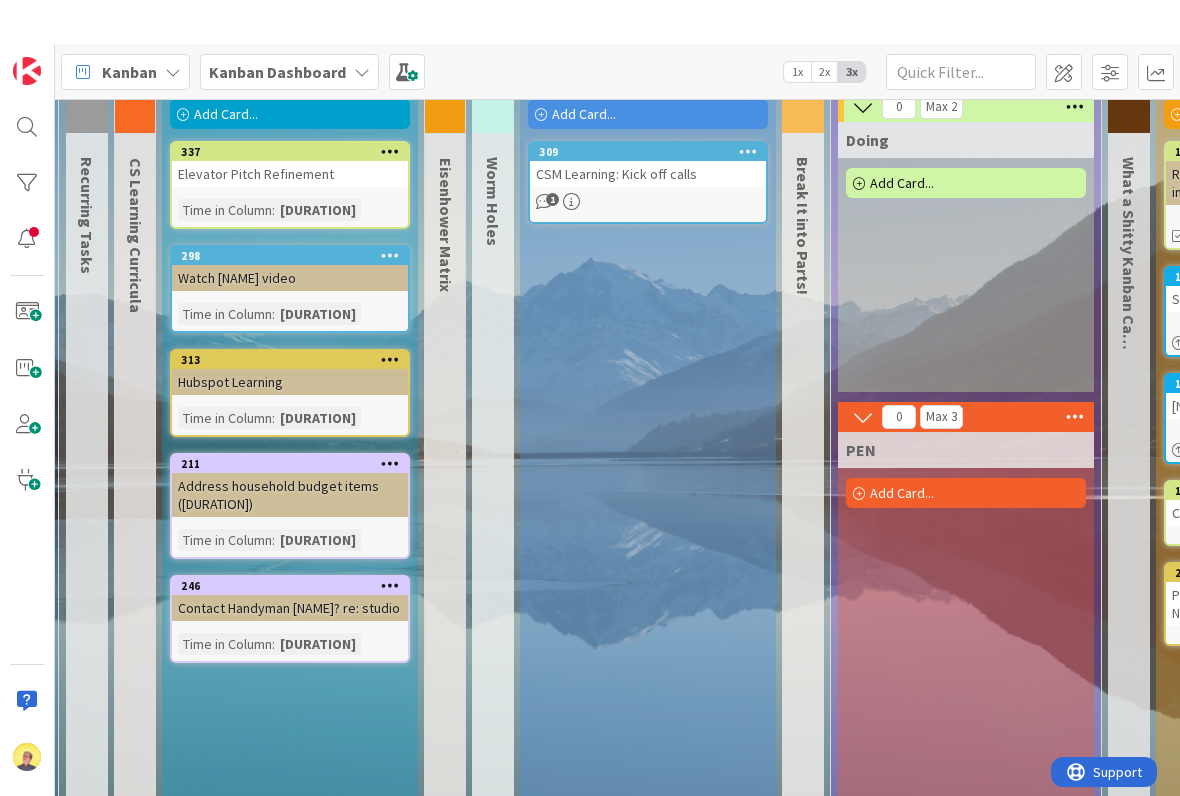 scroll, scrollTop: 286, scrollLeft: 13, axis: both 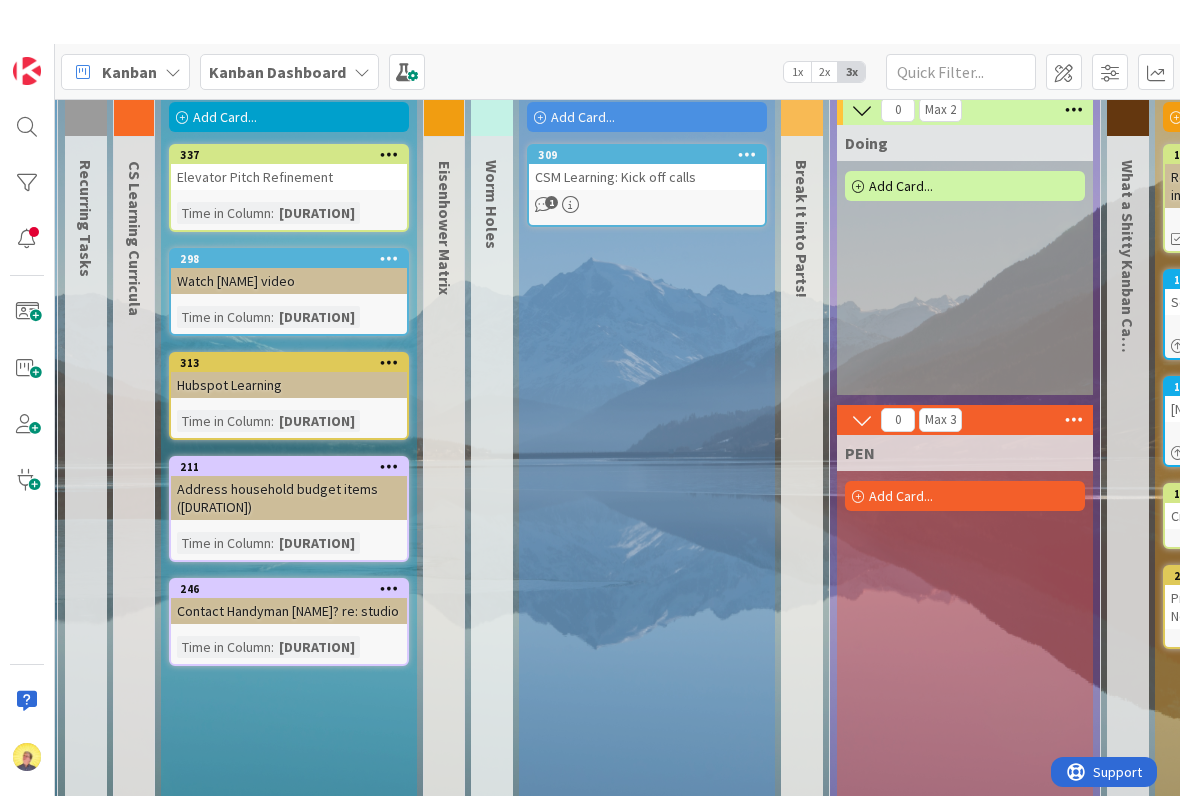 click at bounding box center (389, 215) 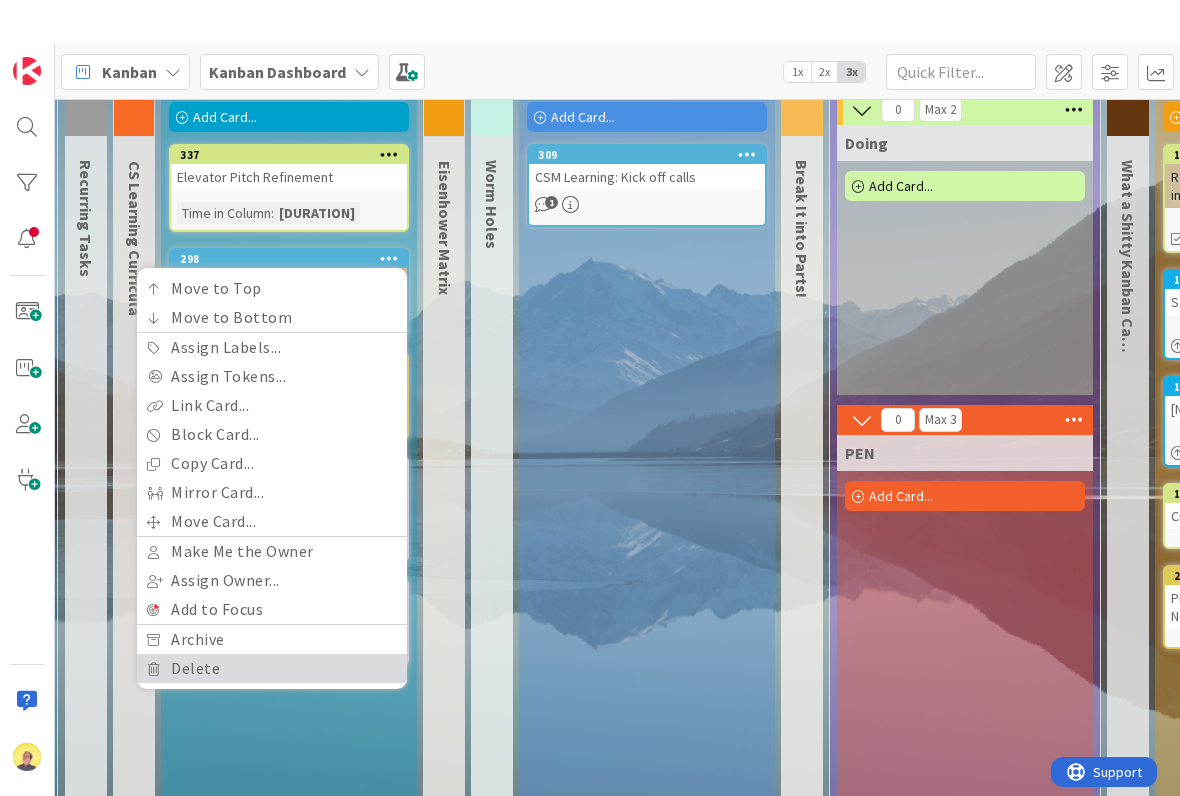 click on "Delete" at bounding box center (272, 624) 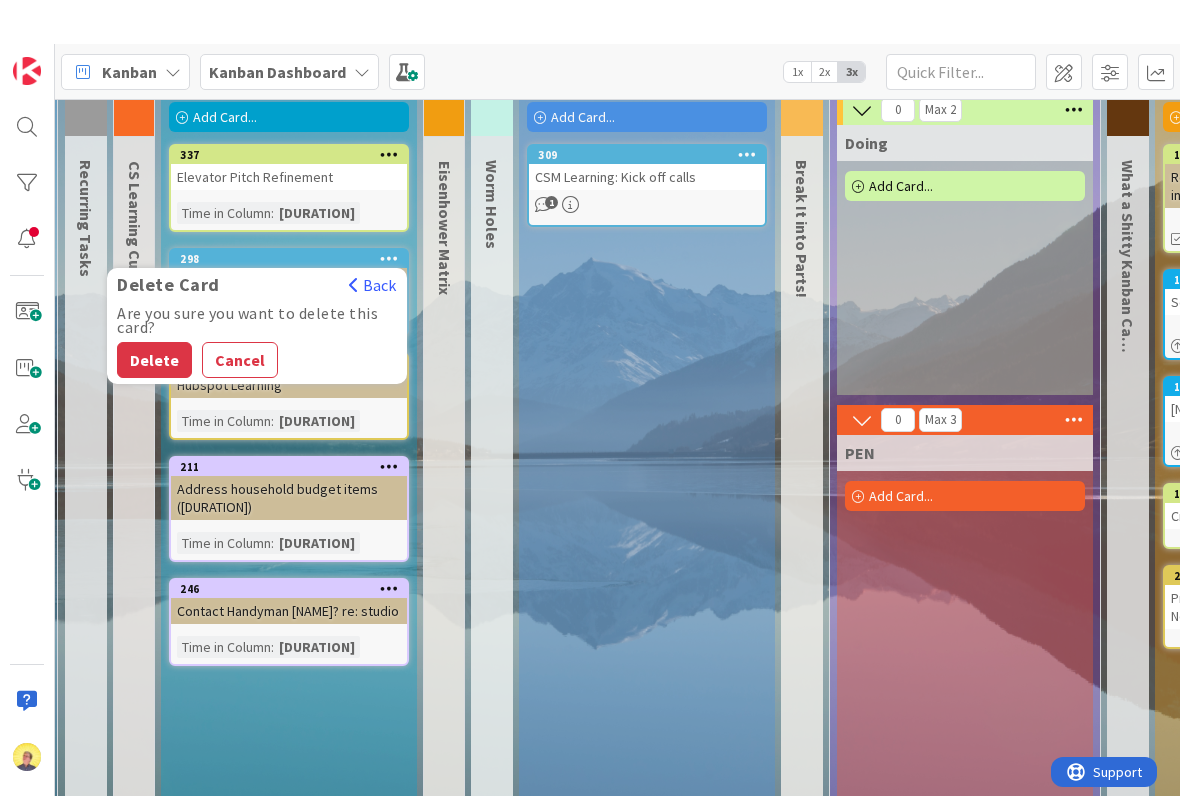 click on "Delete" at bounding box center (154, 316) 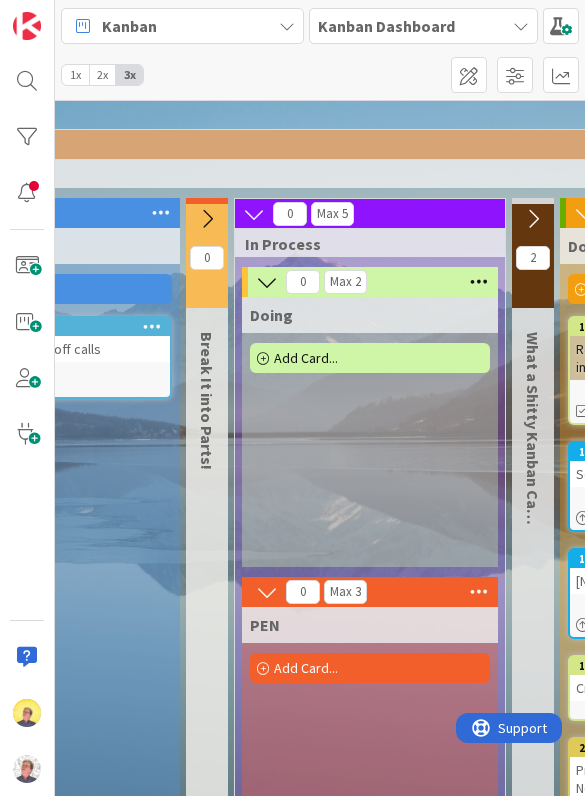 scroll, scrollTop: 124, scrollLeft: 696, axis: both 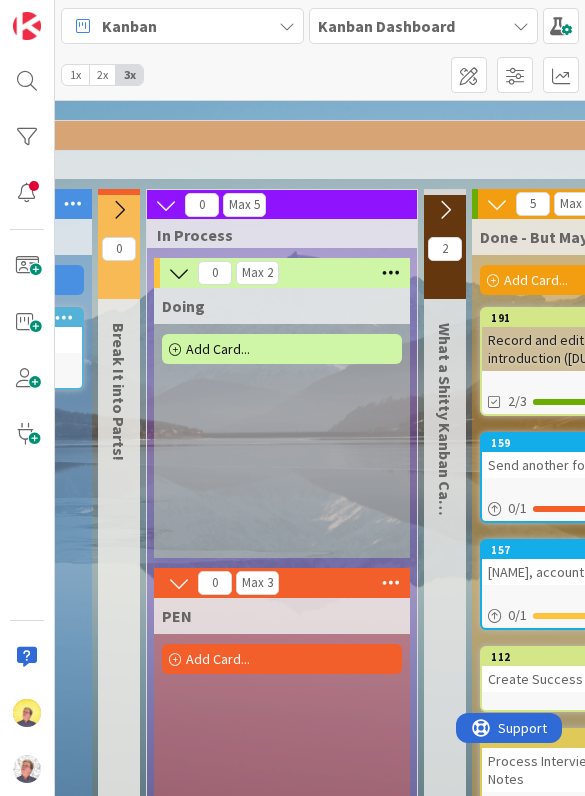 click on "Add Card..." at bounding box center [282, 349] 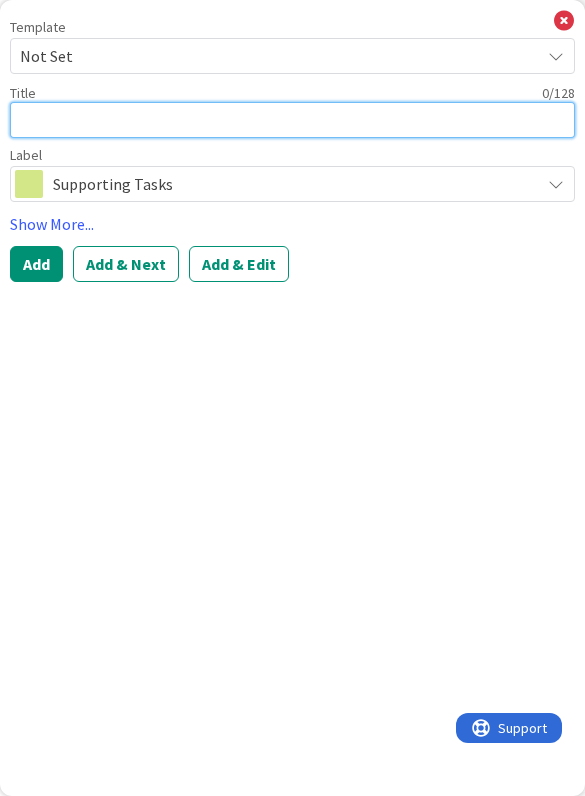 click at bounding box center (292, 120) 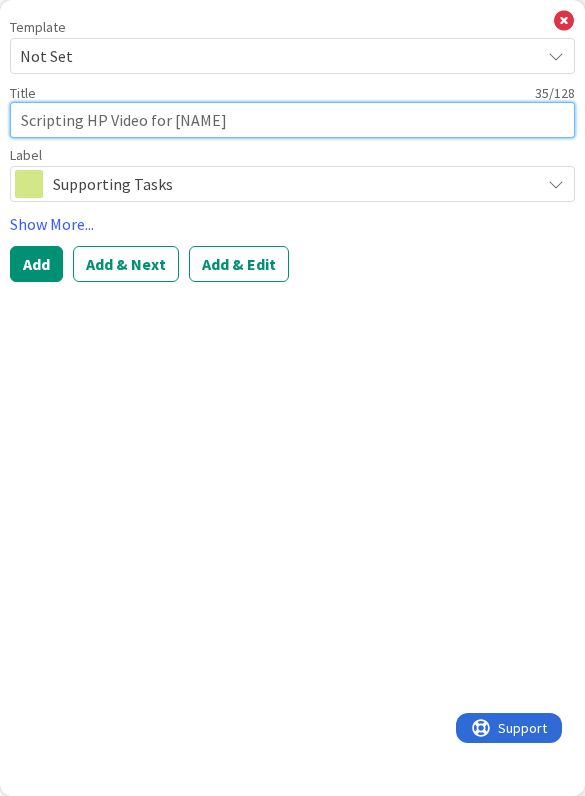 click on "Add" at bounding box center [36, 264] 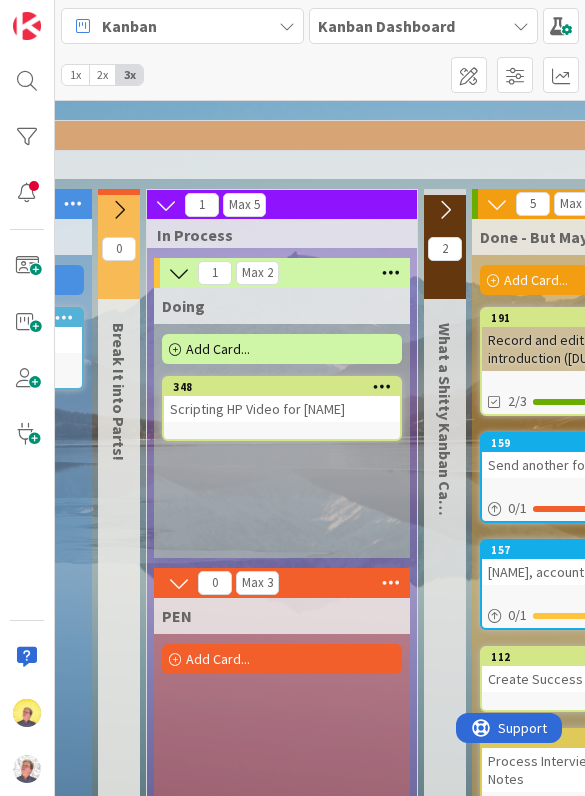 click on "Add Card..." at bounding box center [282, 349] 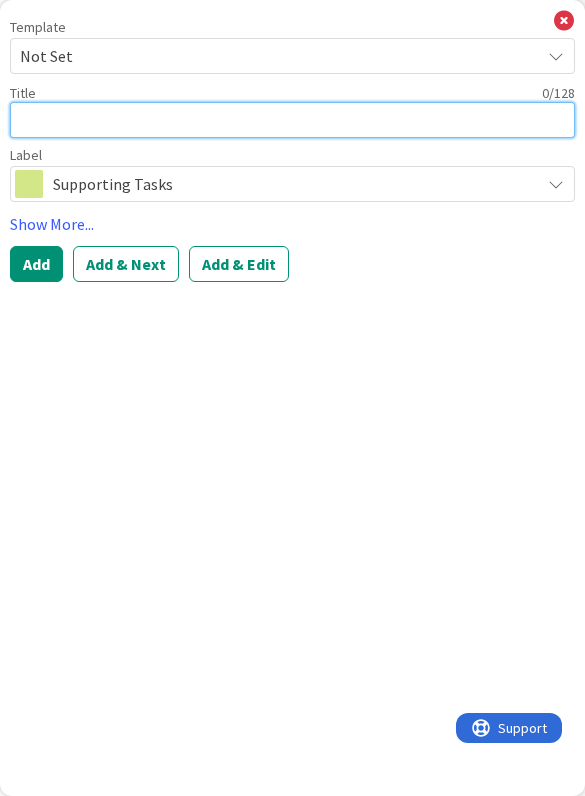 click at bounding box center [292, 120] 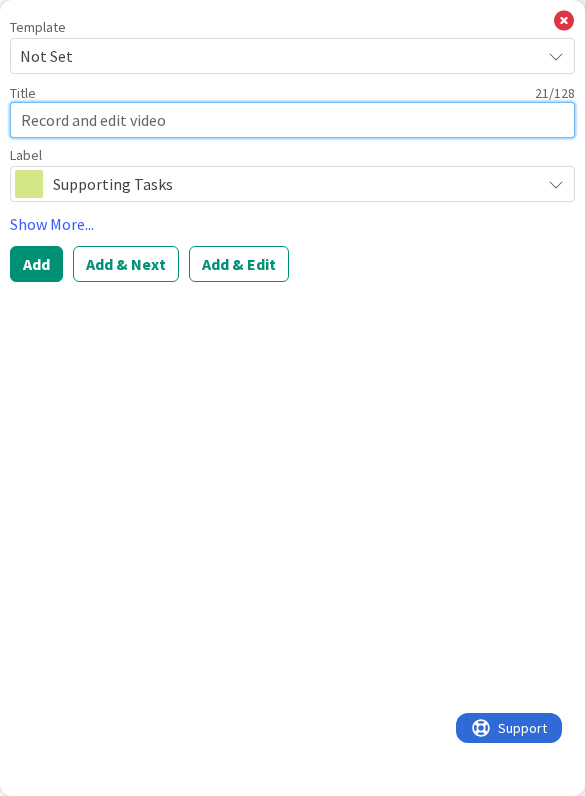 type on "Record and edit video" 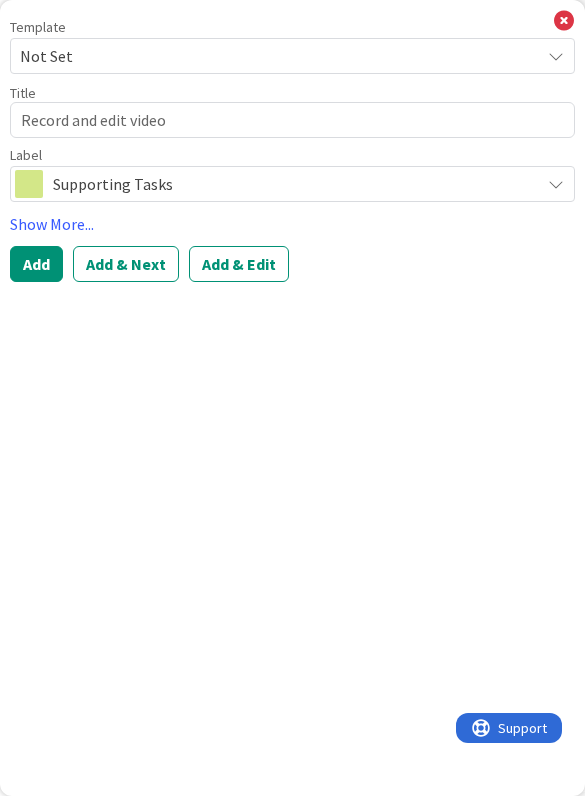 click on "Add" at bounding box center [36, 264] 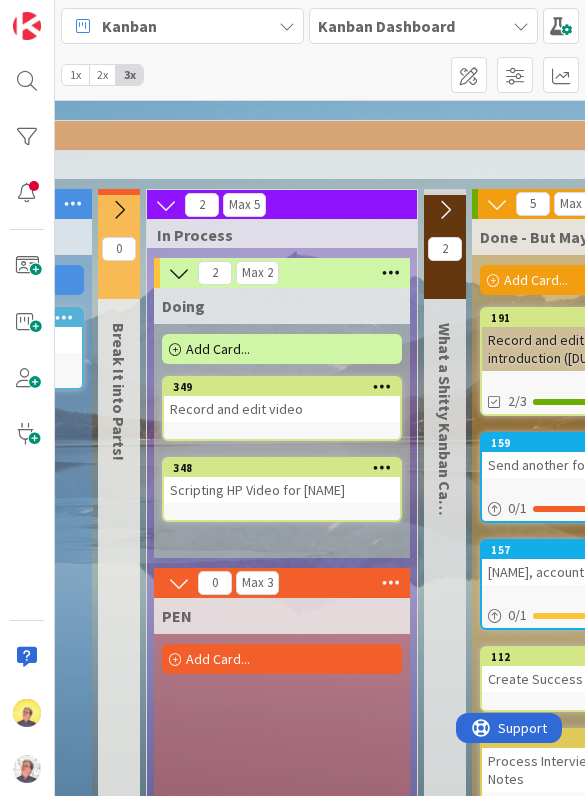 click on "Add Card..." at bounding box center (282, 349) 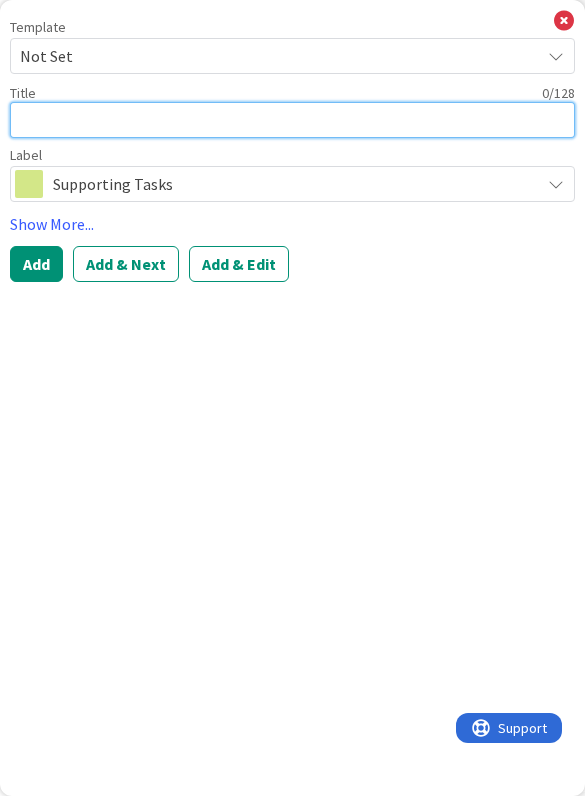 click at bounding box center (292, 120) 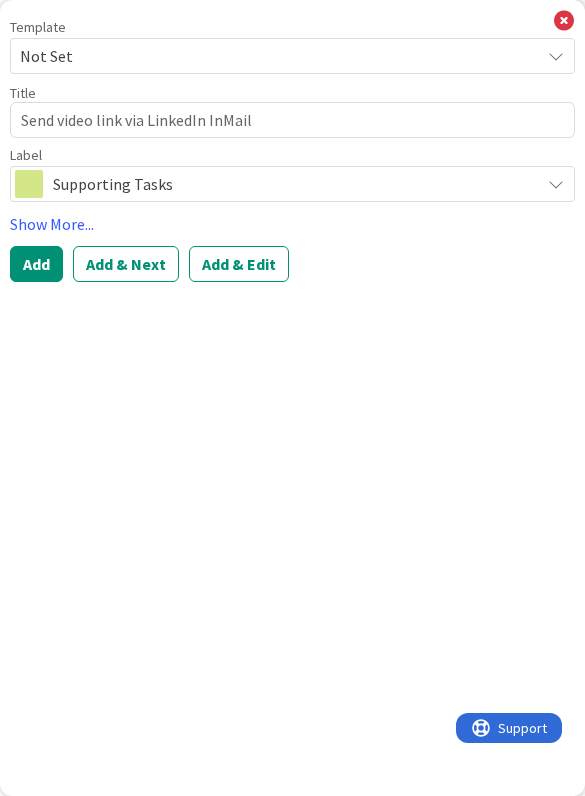 click on "Add" at bounding box center (36, 264) 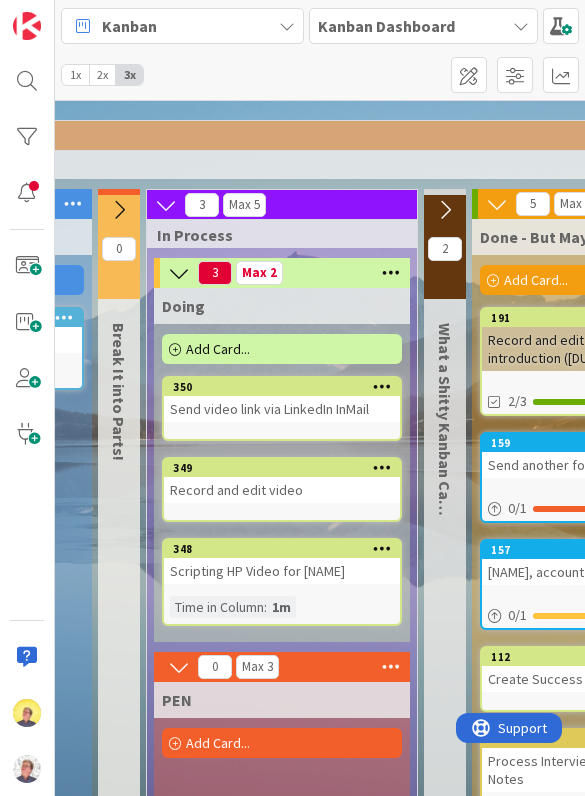 scroll, scrollTop: 124, scrollLeft: 696, axis: both 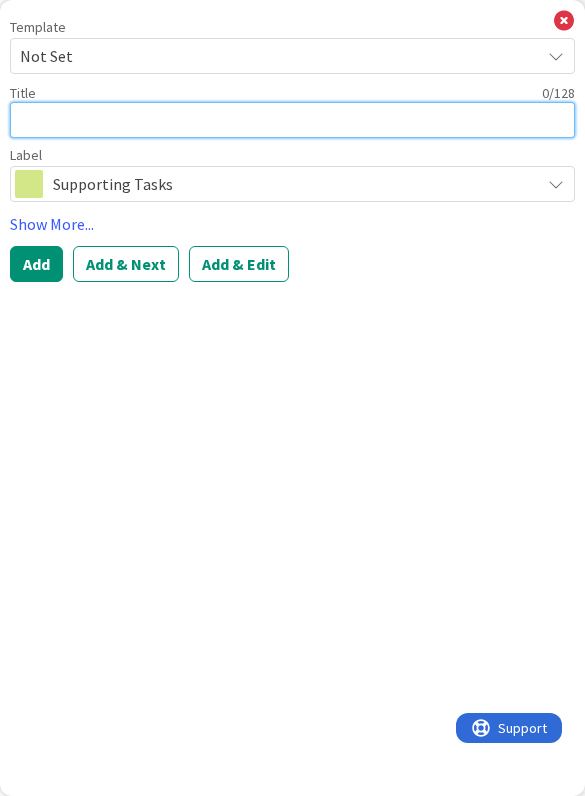 click at bounding box center (292, 120) 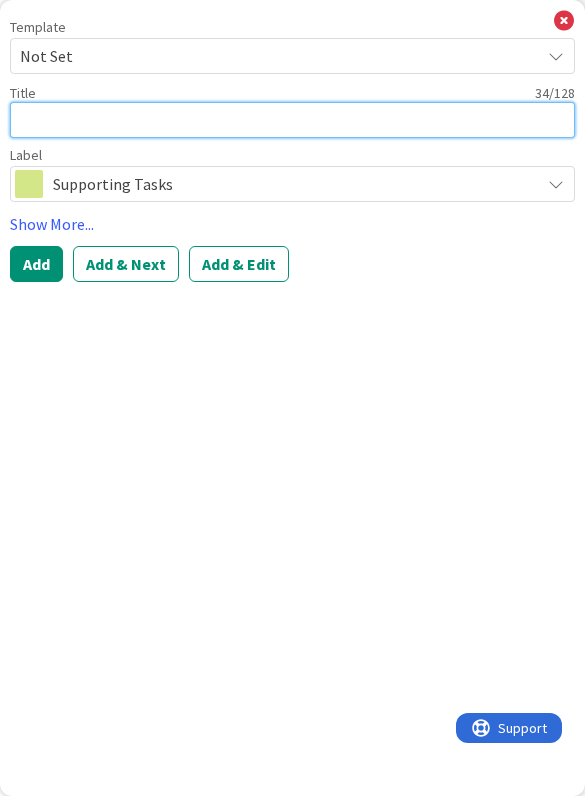 type on "x" 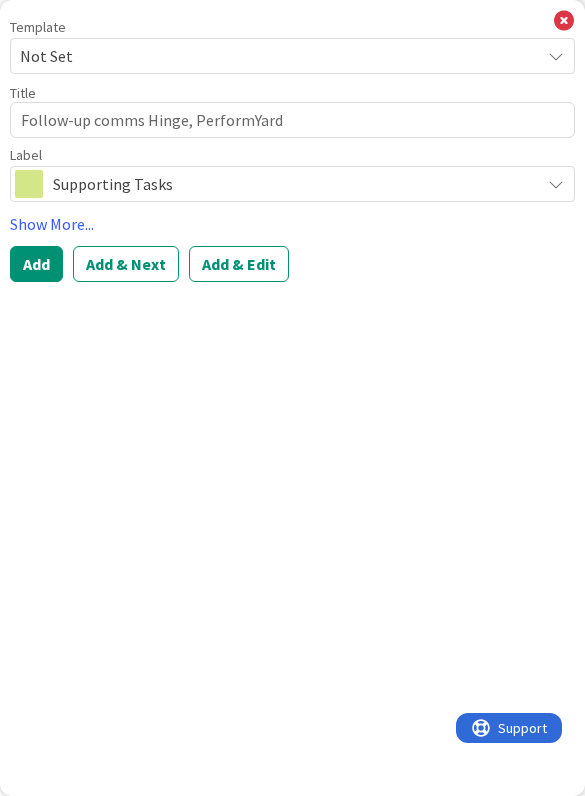 click on "Add" at bounding box center (36, 264) 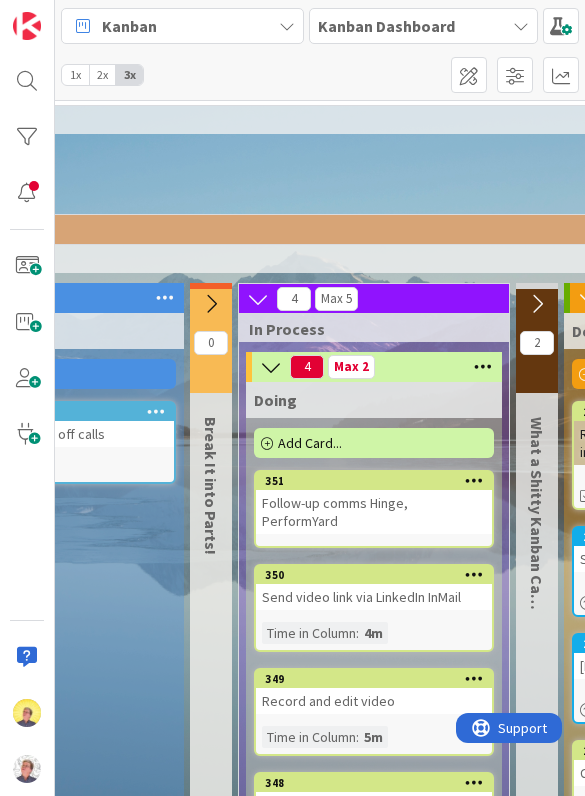 scroll, scrollTop: 31, scrollLeft: 604, axis: both 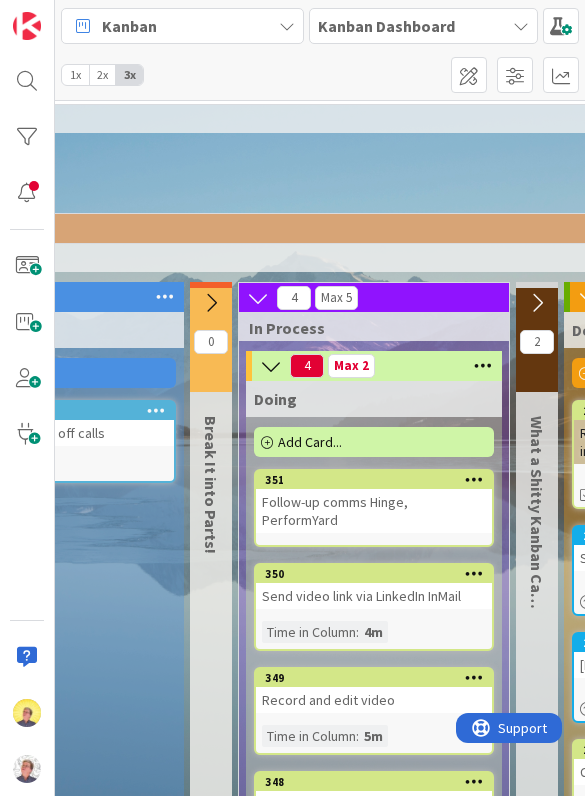 click on "Add Card..." at bounding box center [374, 442] 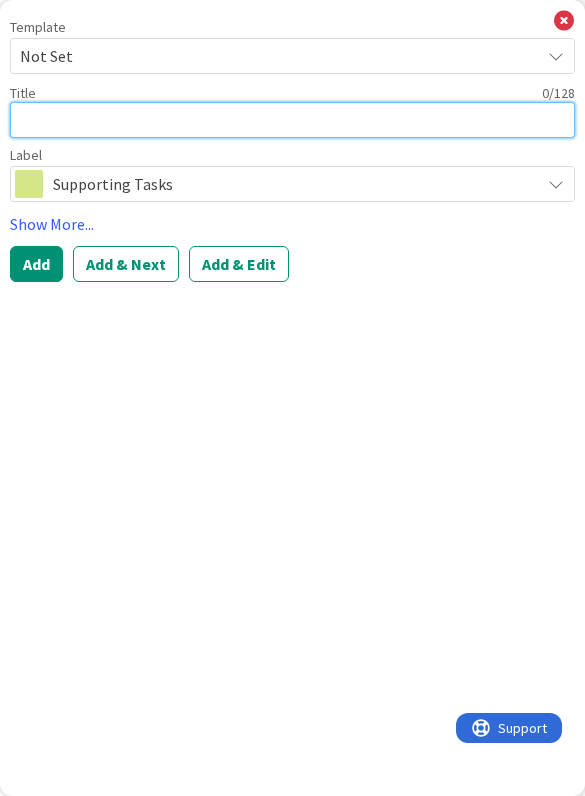 click at bounding box center [292, 120] 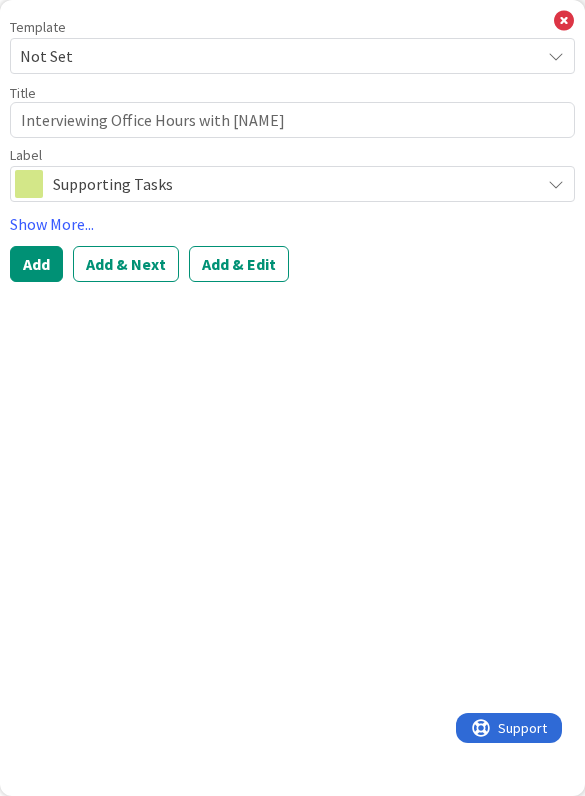 click on "Add" at bounding box center (36, 264) 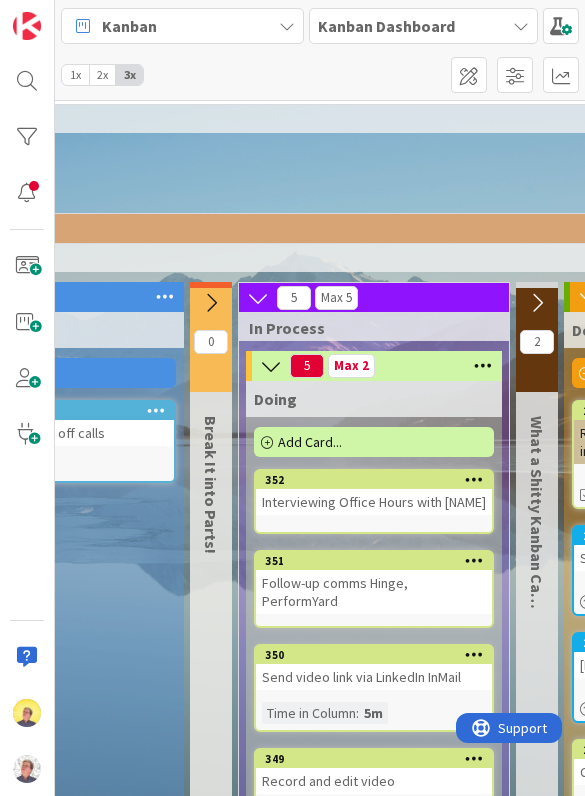 click on "Add Card..." at bounding box center [374, 442] 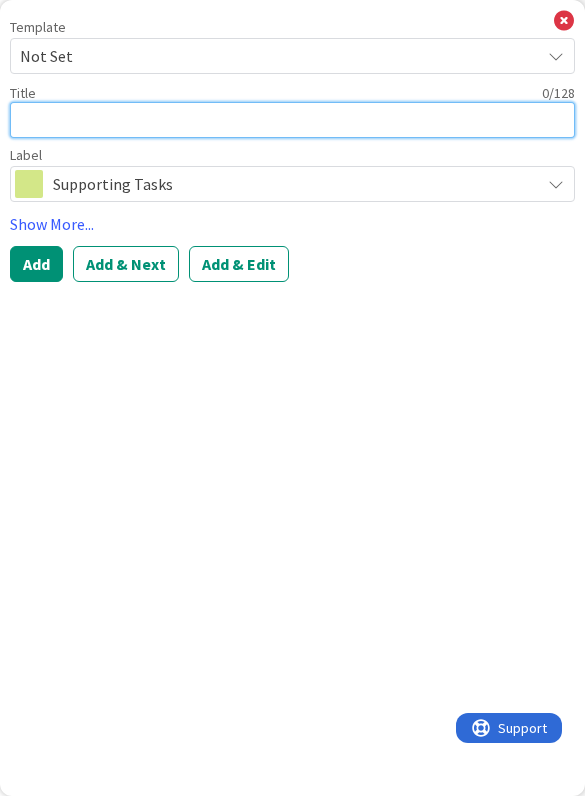 click at bounding box center [292, 120] 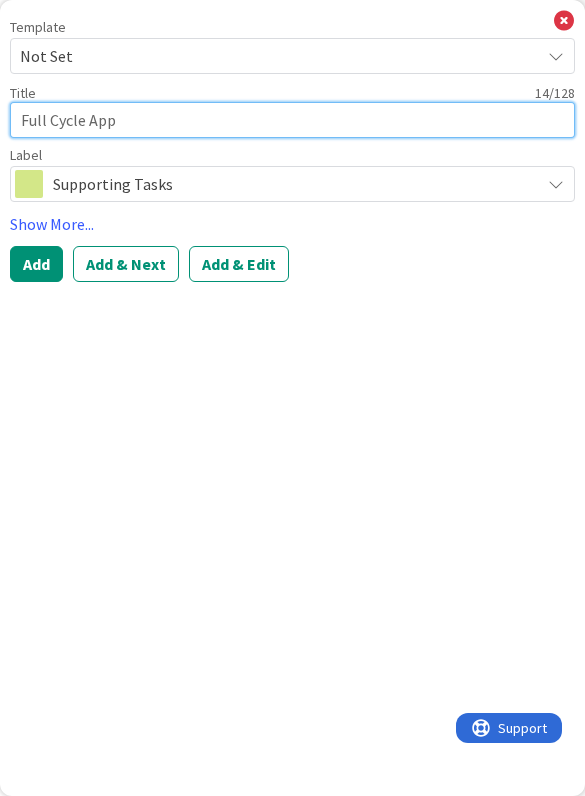 type on "x" 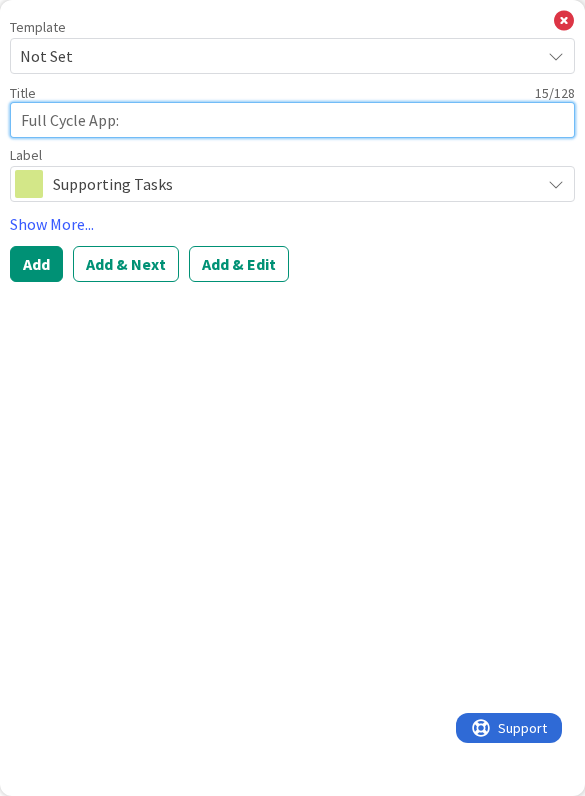 type on "x" 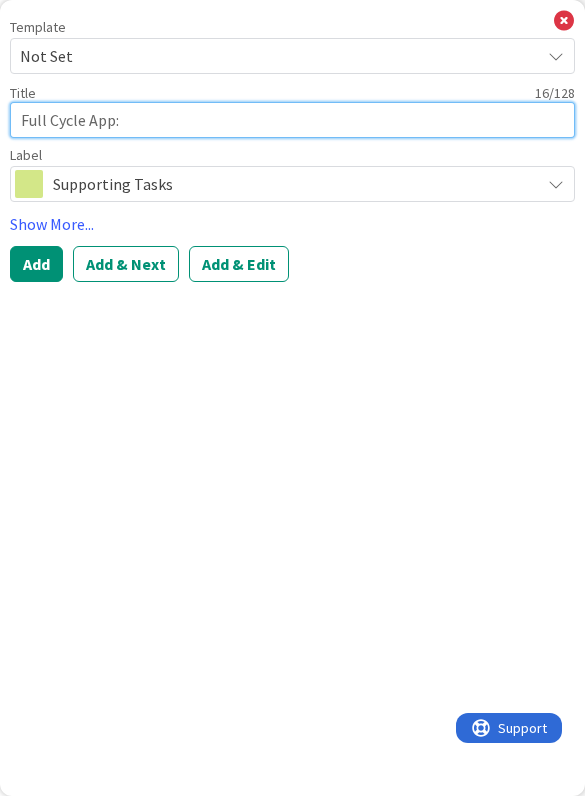 type on "x" 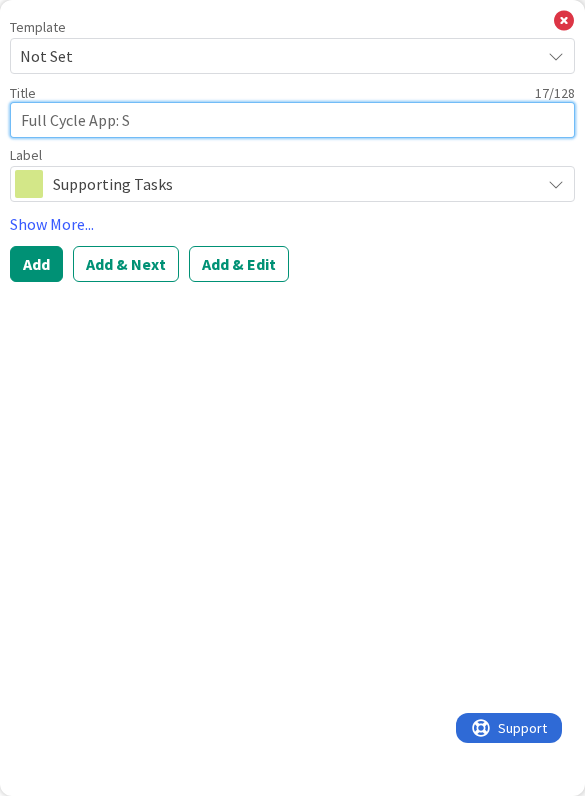 type on "x" 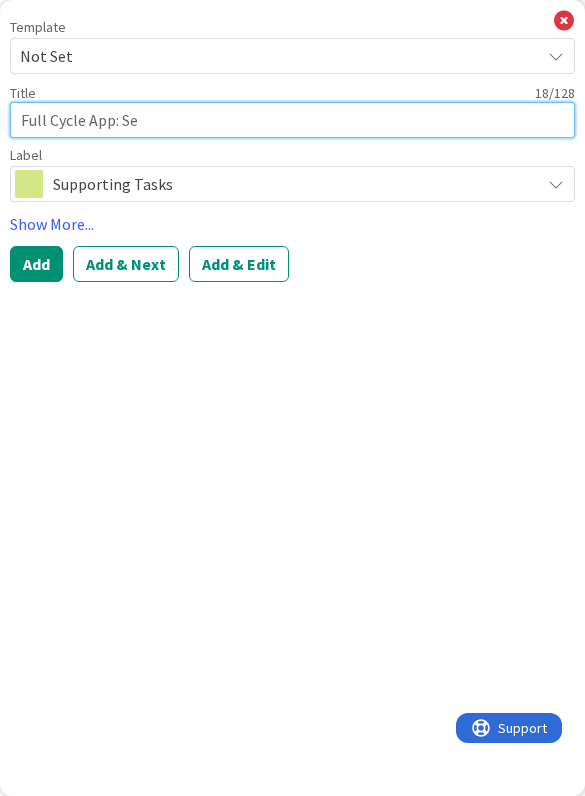 type on "x" 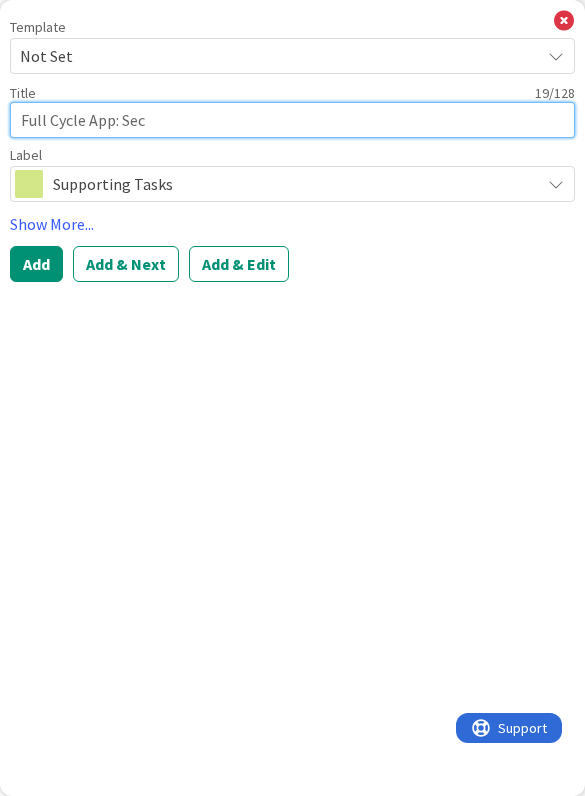 type on "x" 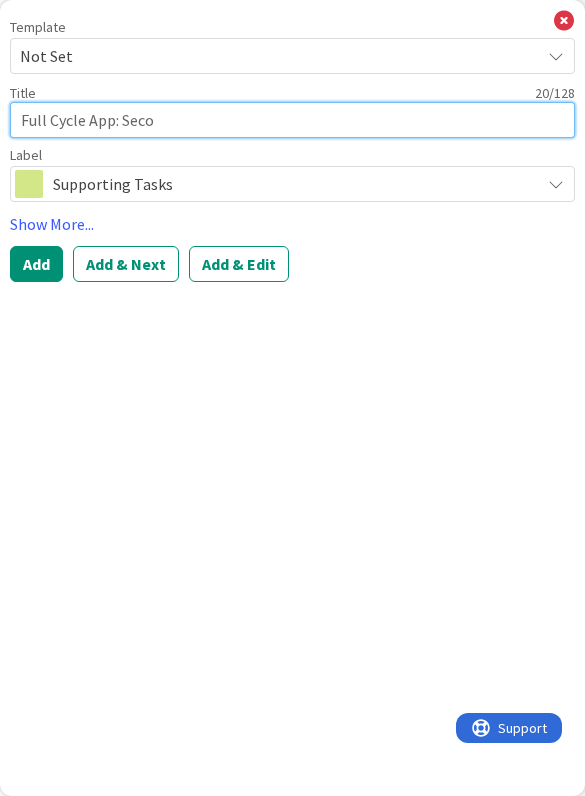 type on "x" 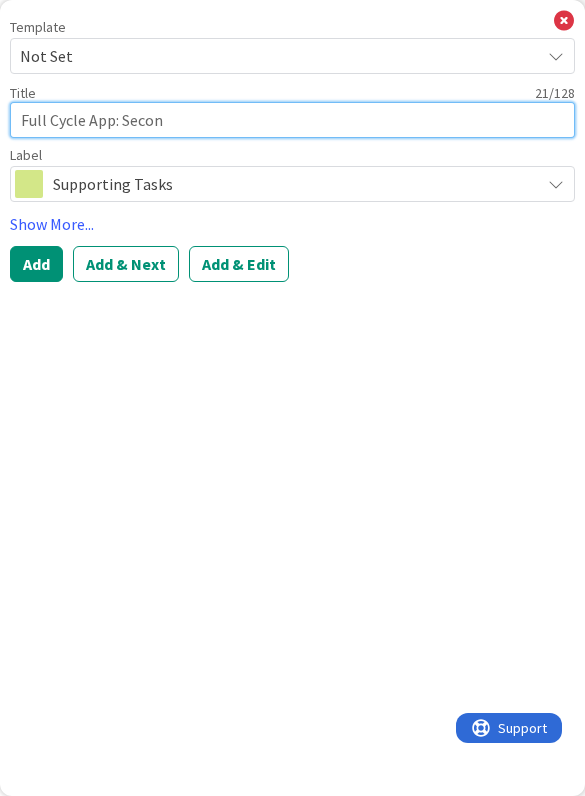 type on "x" 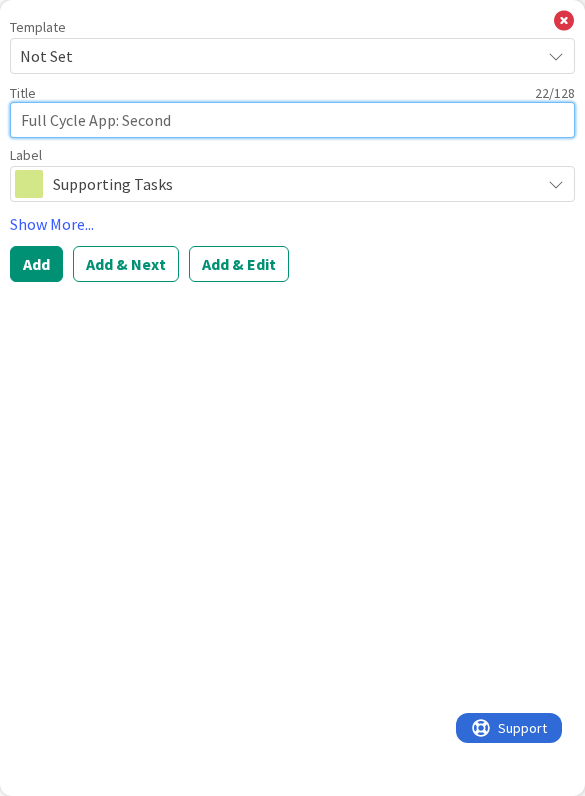 type on "x" 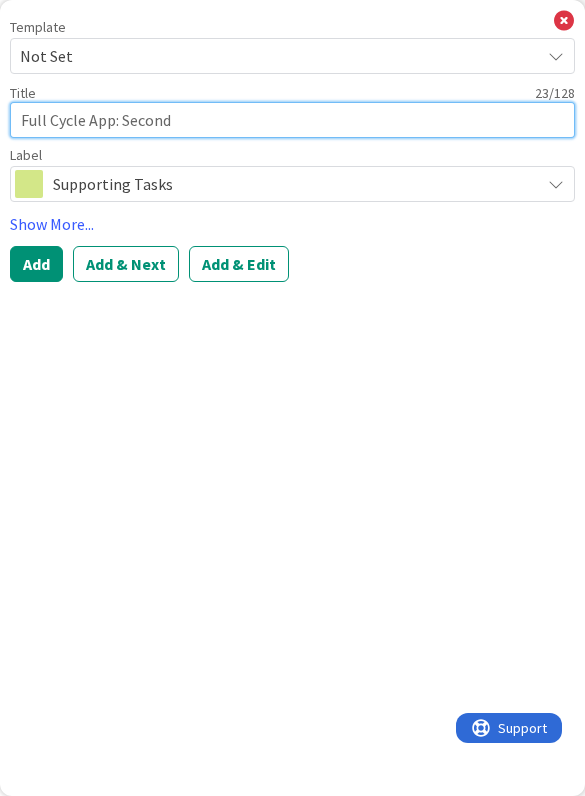 type on "x" 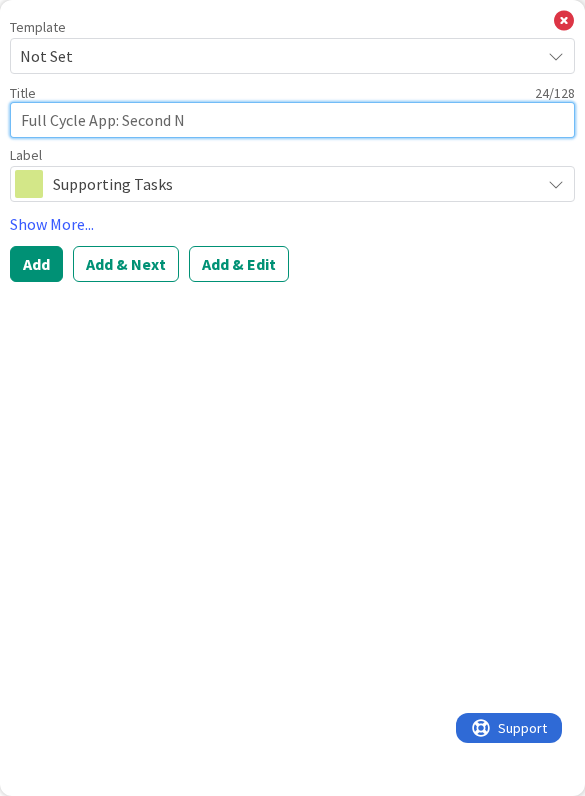 type on "x" 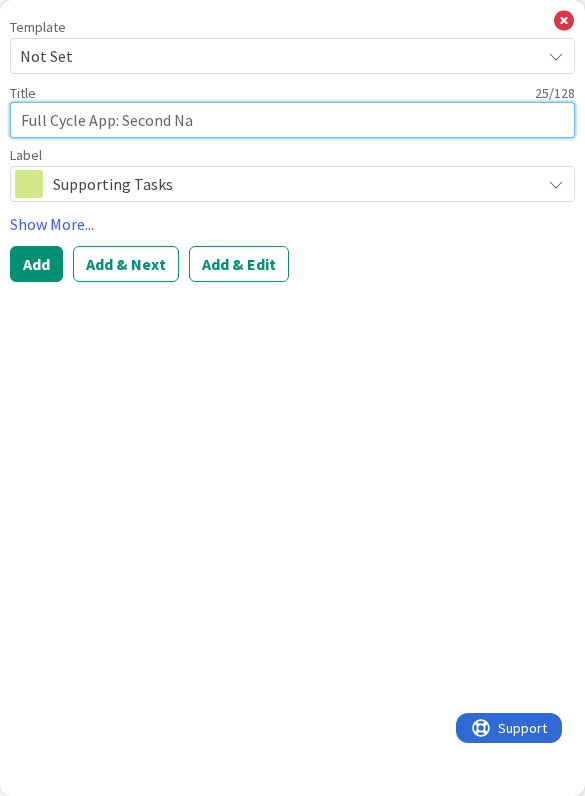 type on "x" 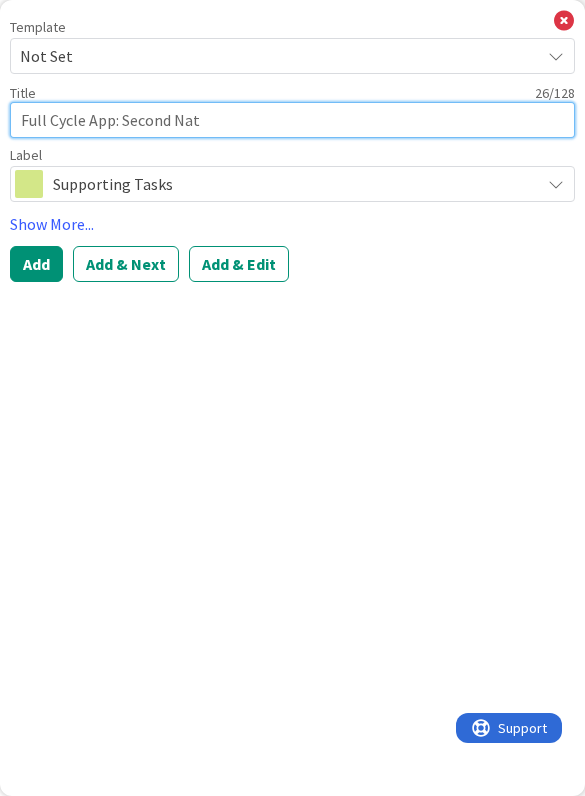 type on "x" 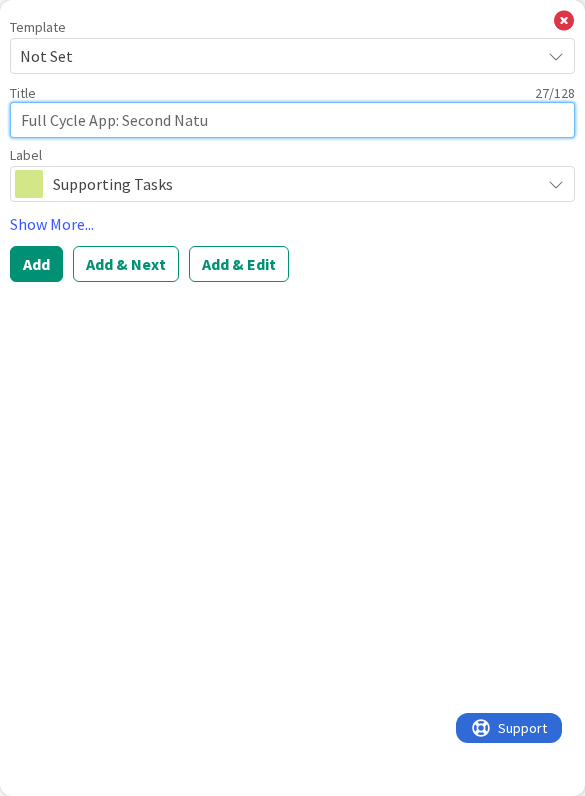 type on "x" 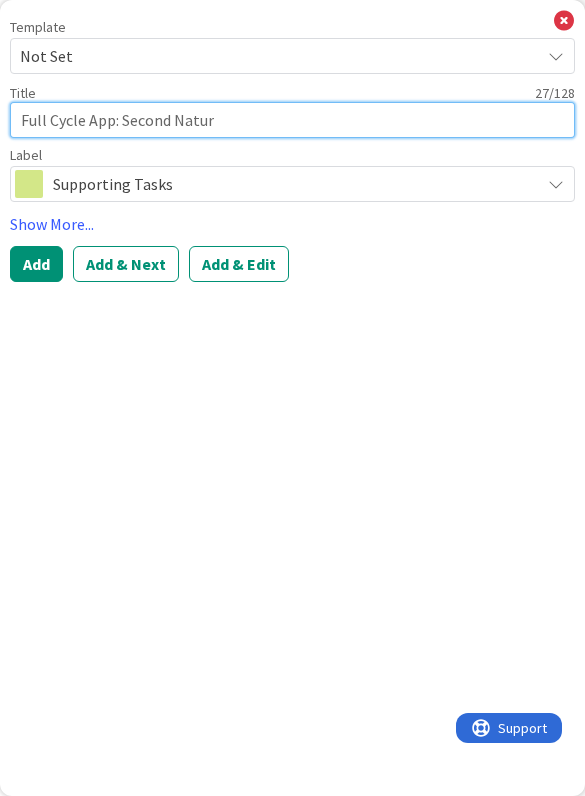 type on "x" 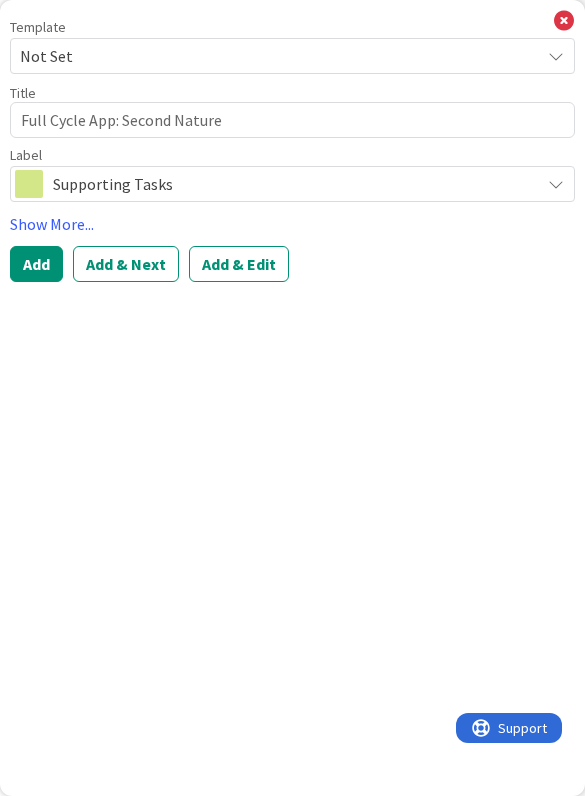 click on "Add" at bounding box center (36, 264) 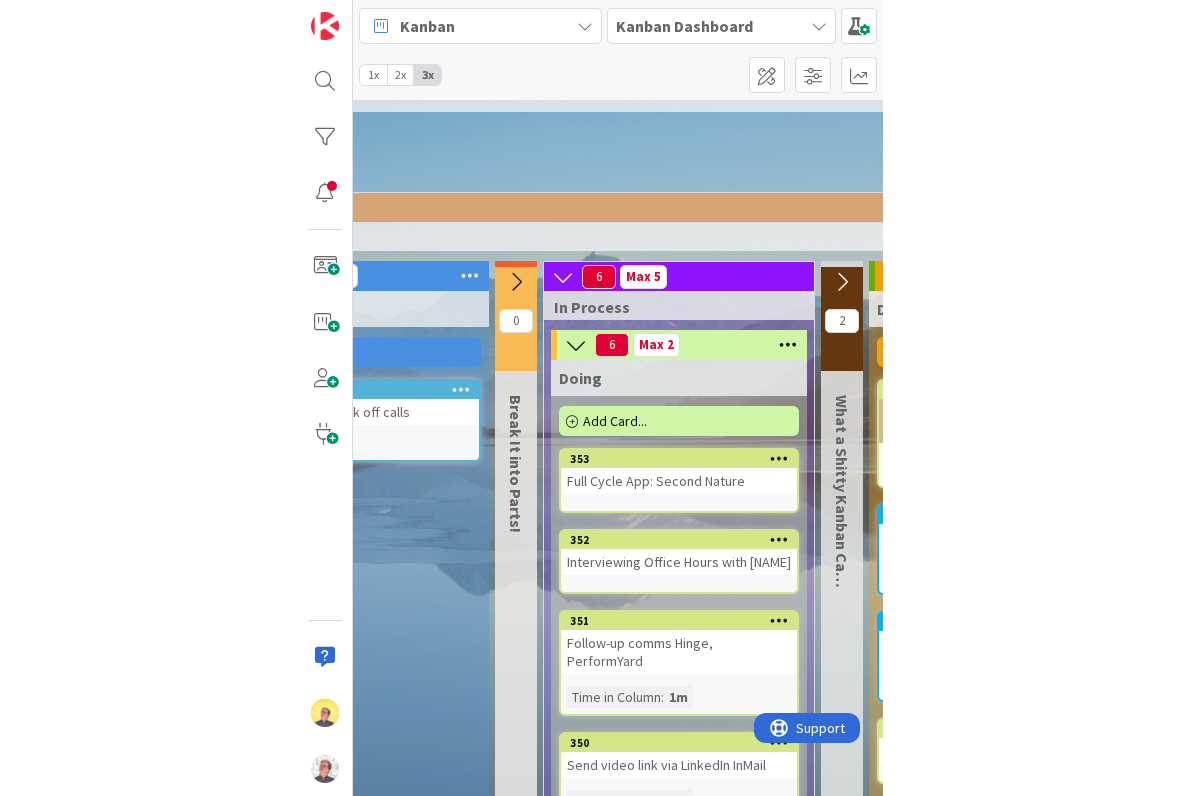 scroll, scrollTop: 53, scrollLeft: 599, axis: both 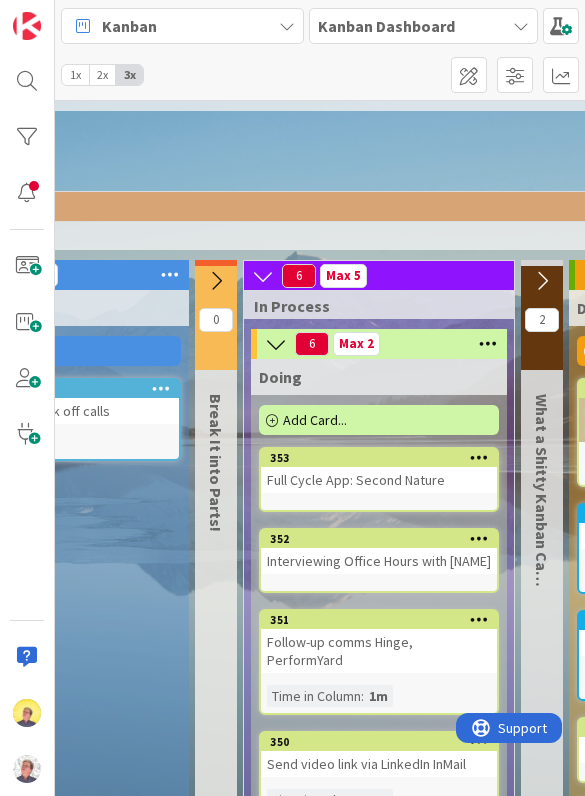 click on "Ready Add Card... 309 CSM Learning: Kick off calls 1" at bounding box center (61, 827) 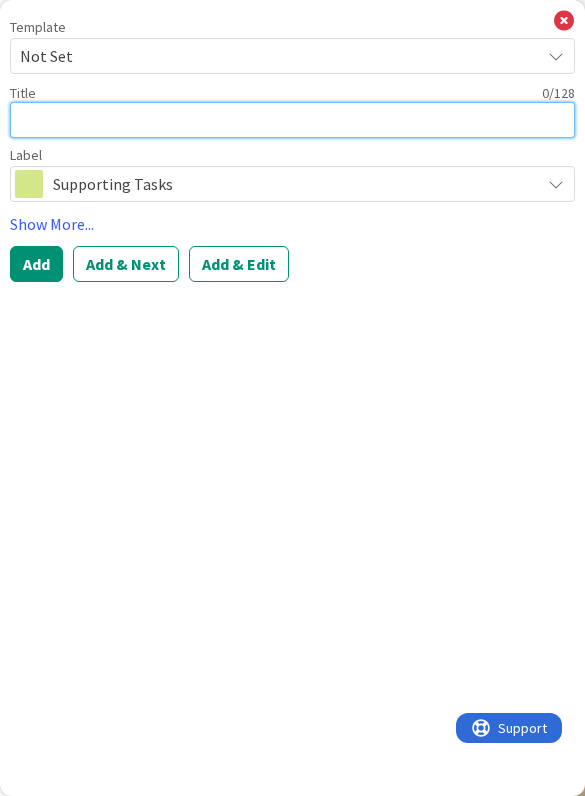 click at bounding box center (292, 120) 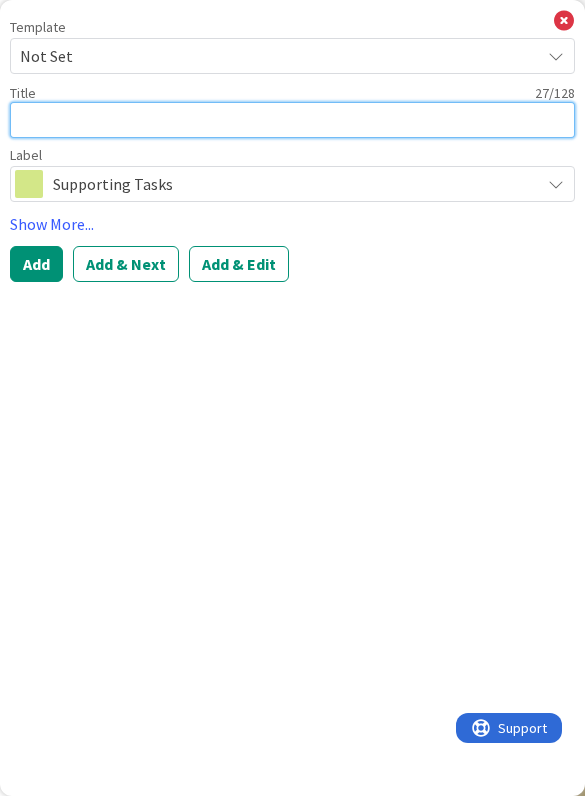 type on "x" 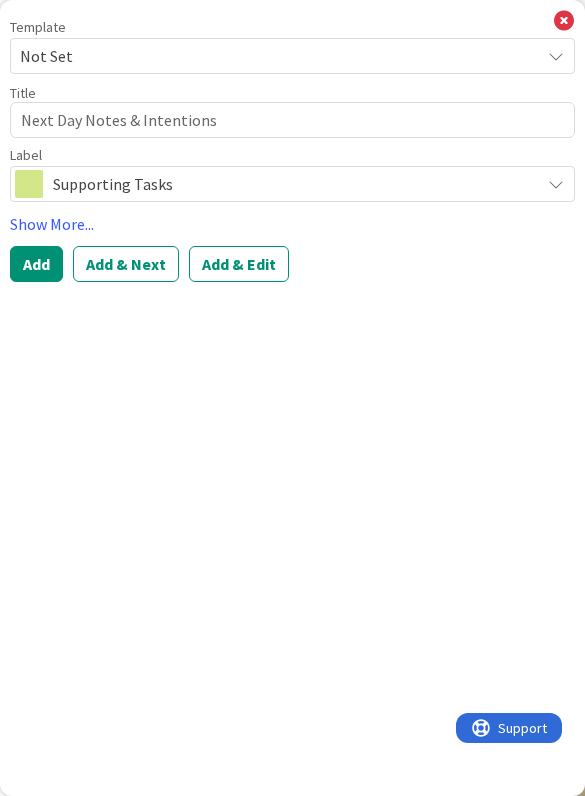 click on "Add" at bounding box center (36, 264) 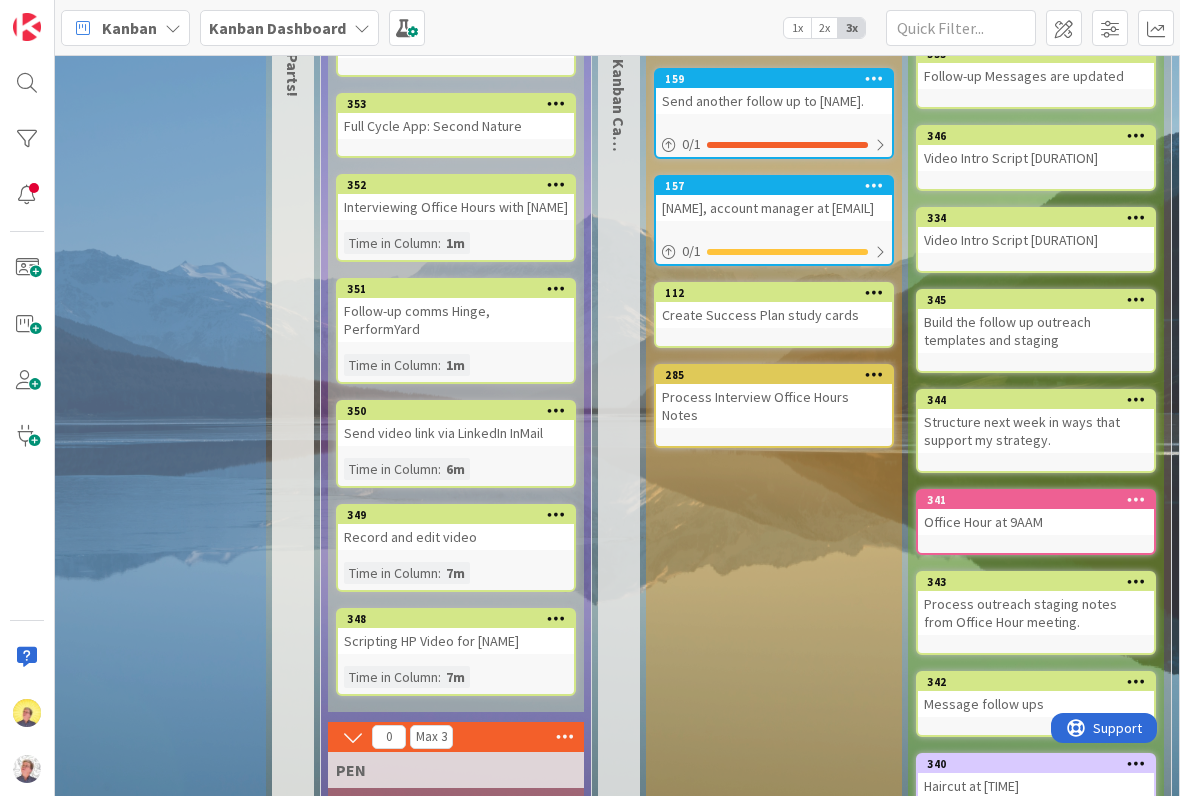 scroll, scrollTop: 442, scrollLeft: 531, axis: both 